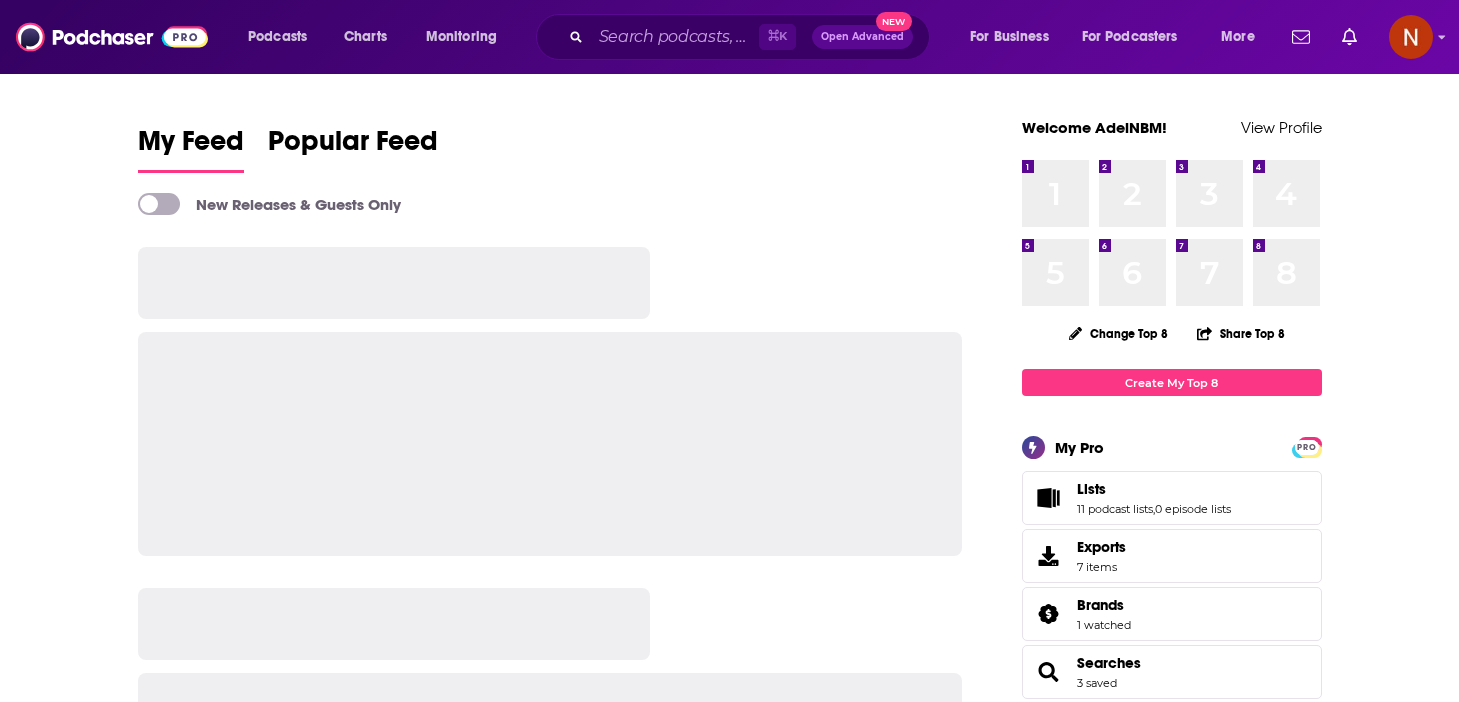 scroll, scrollTop: 0, scrollLeft: 0, axis: both 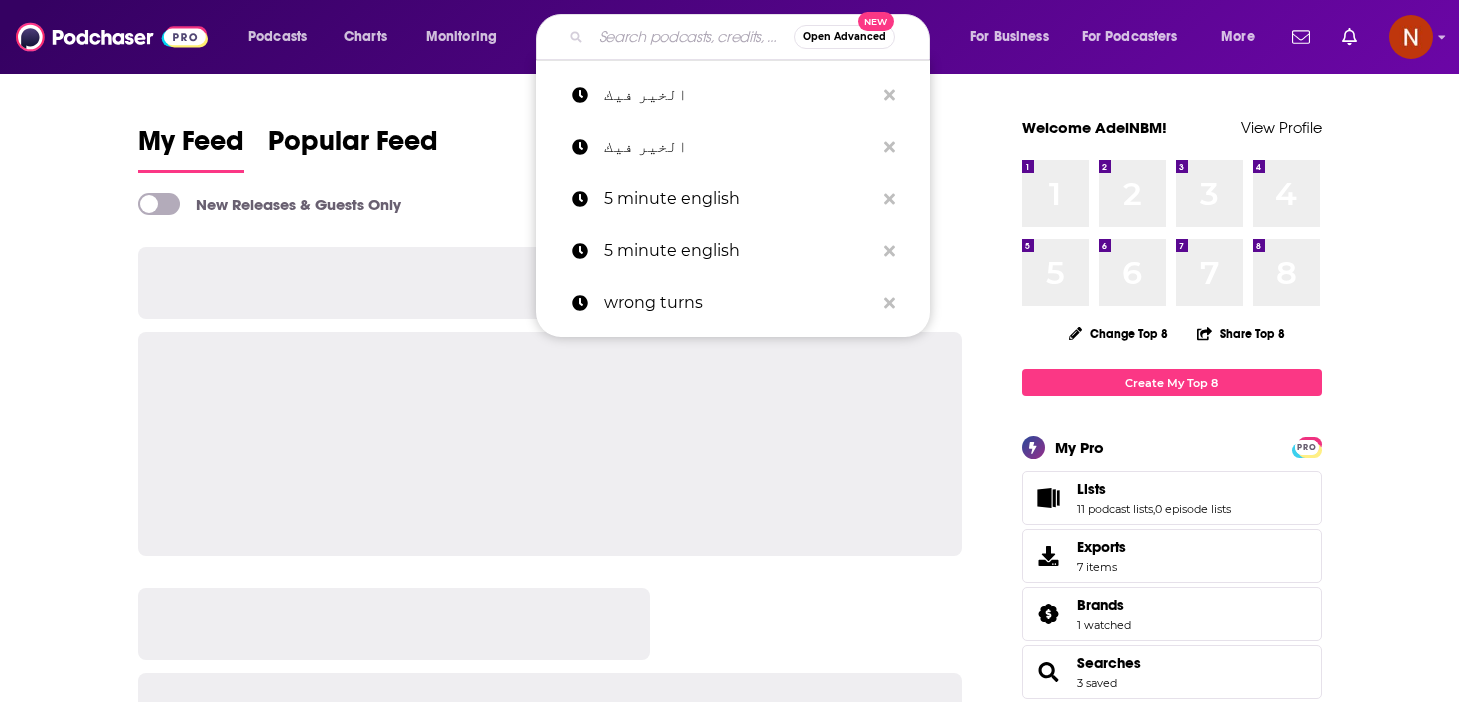 click at bounding box center [692, 37] 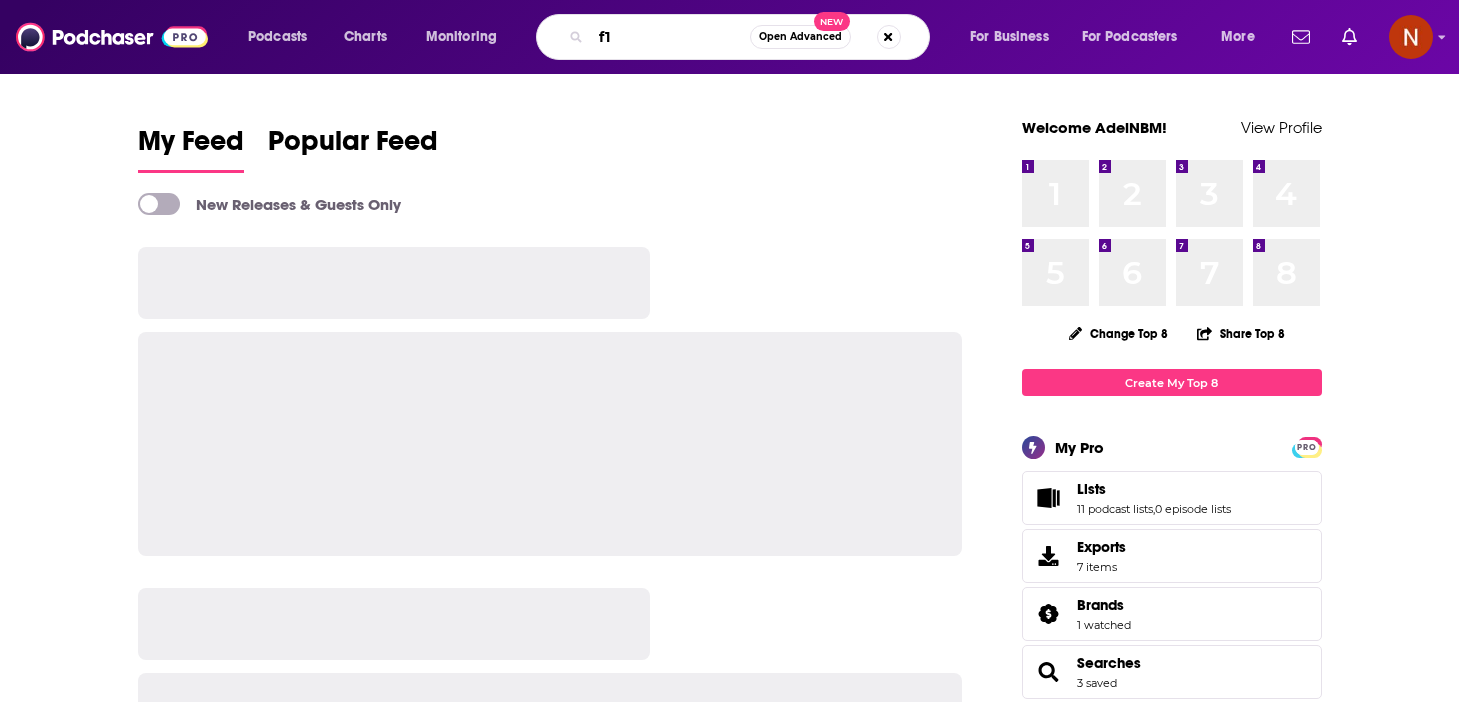 type on "f1" 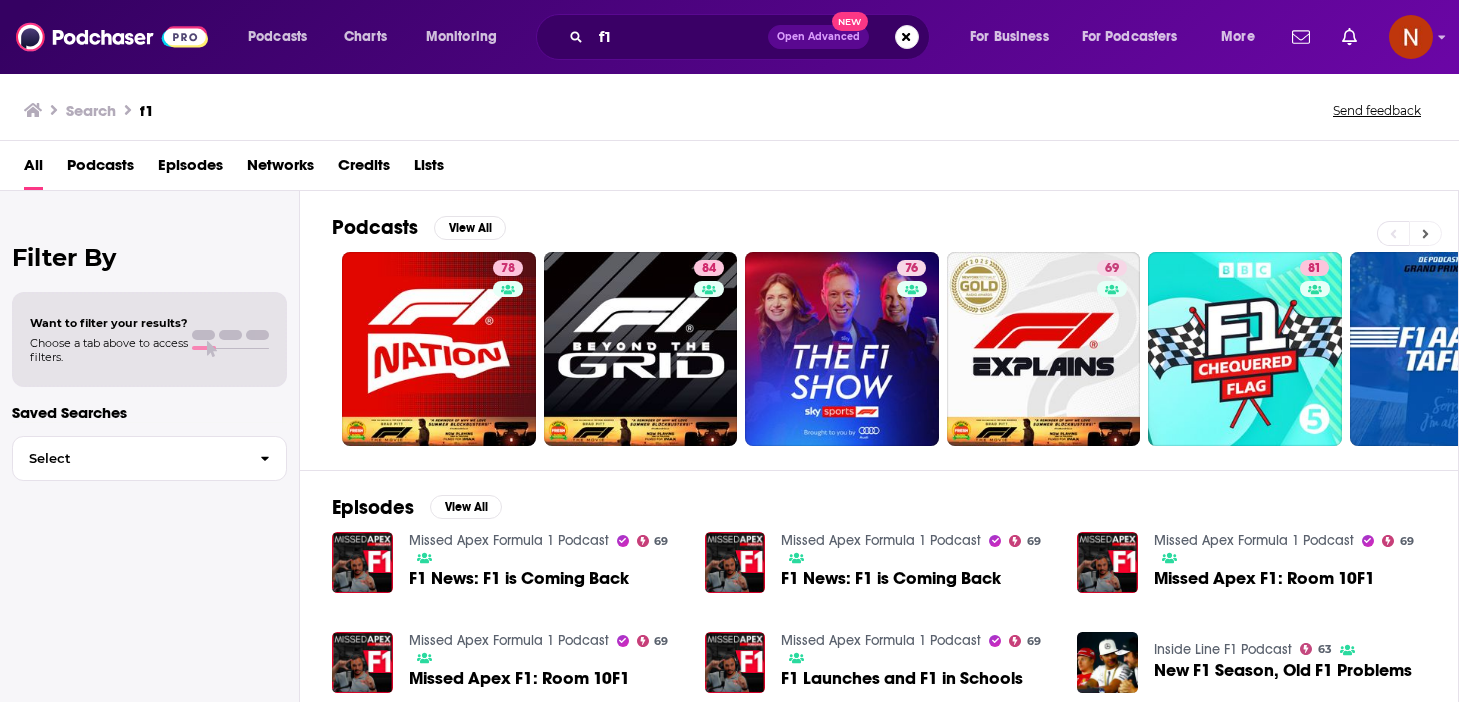 click at bounding box center [1425, 233] 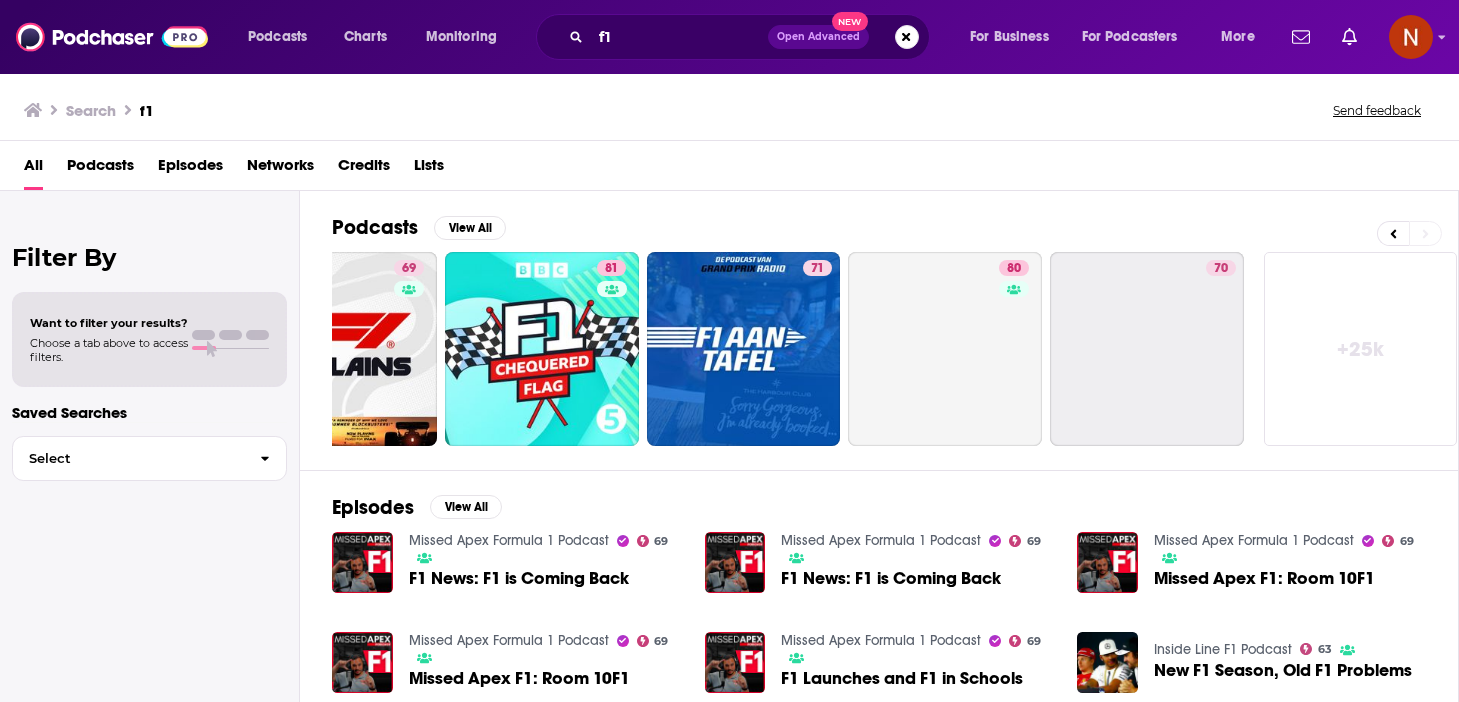 scroll, scrollTop: 0, scrollLeft: 710, axis: horizontal 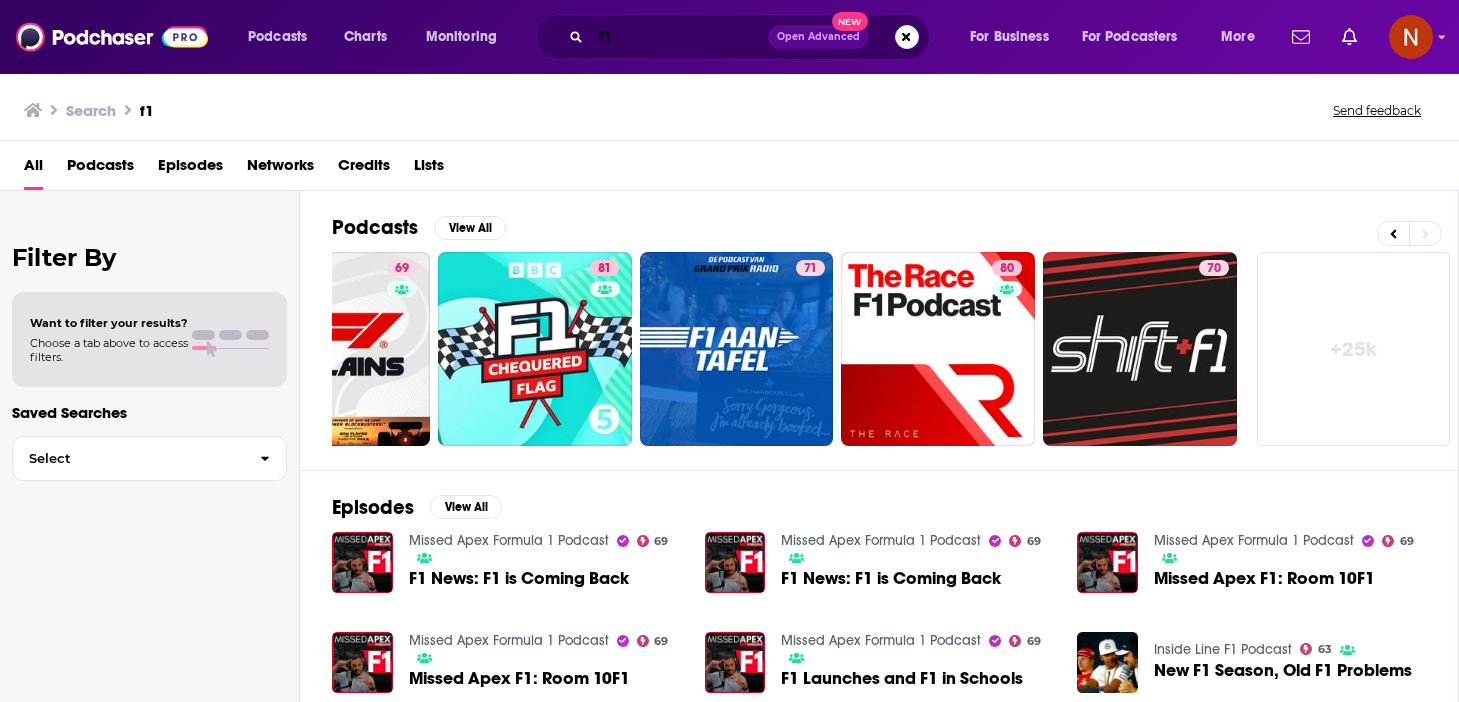click on "f1" at bounding box center [679, 37] 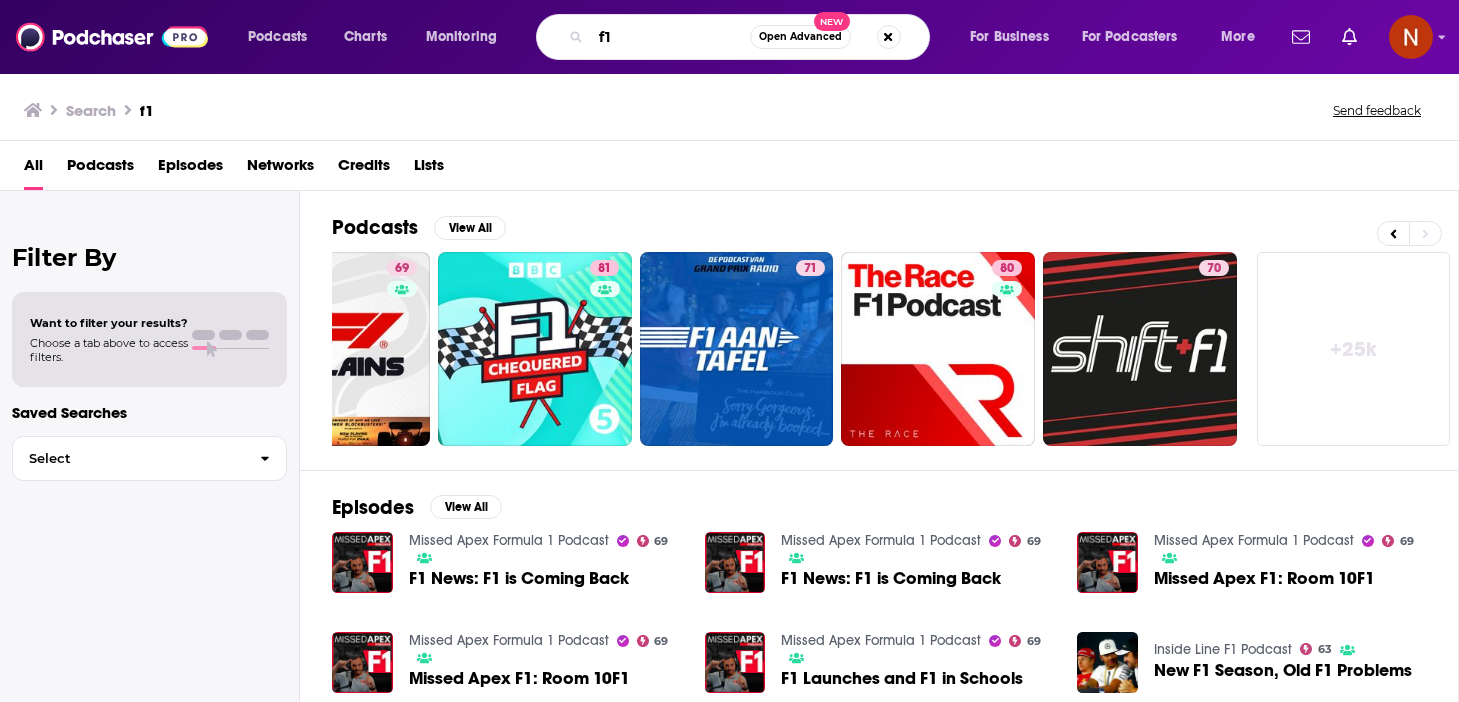 click on "f1" at bounding box center (670, 37) 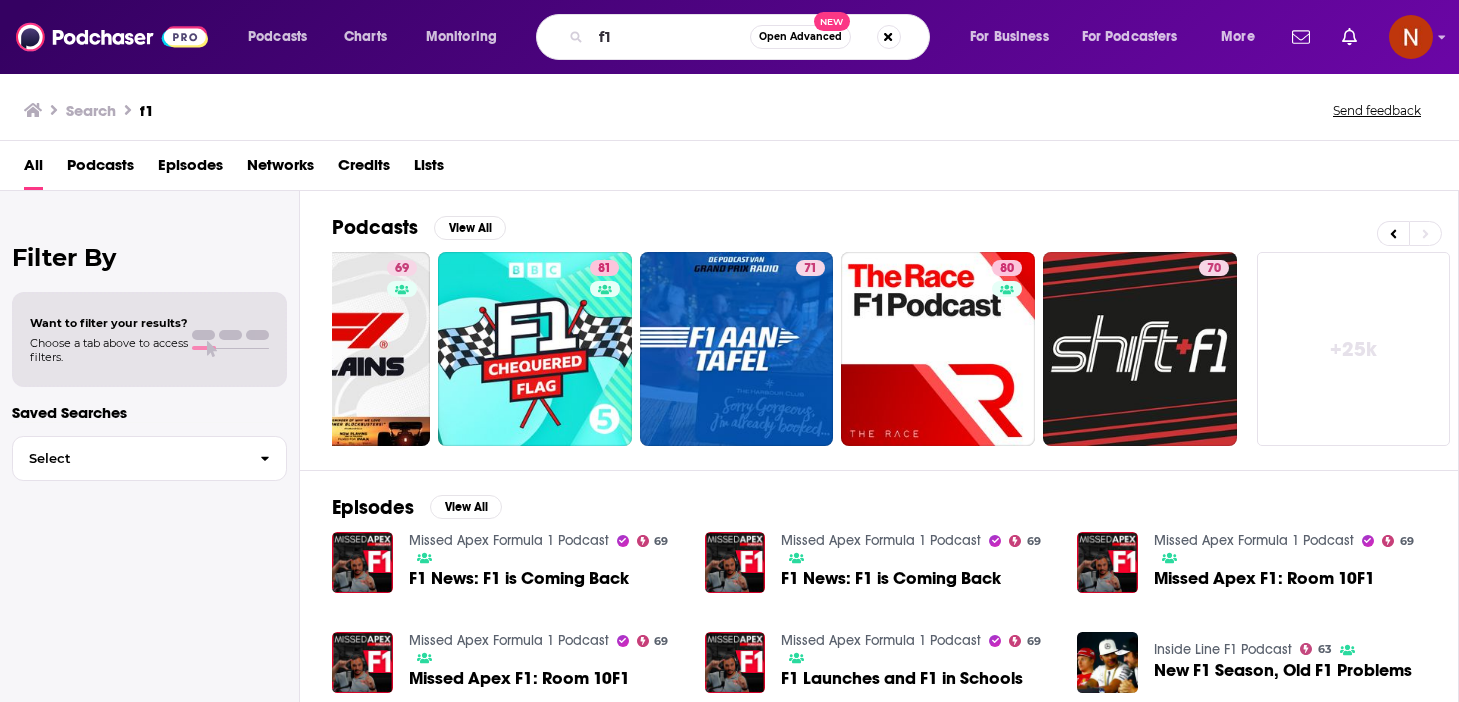 click on "Podcasts Charts Monitoring" at bounding box center (394, 37) 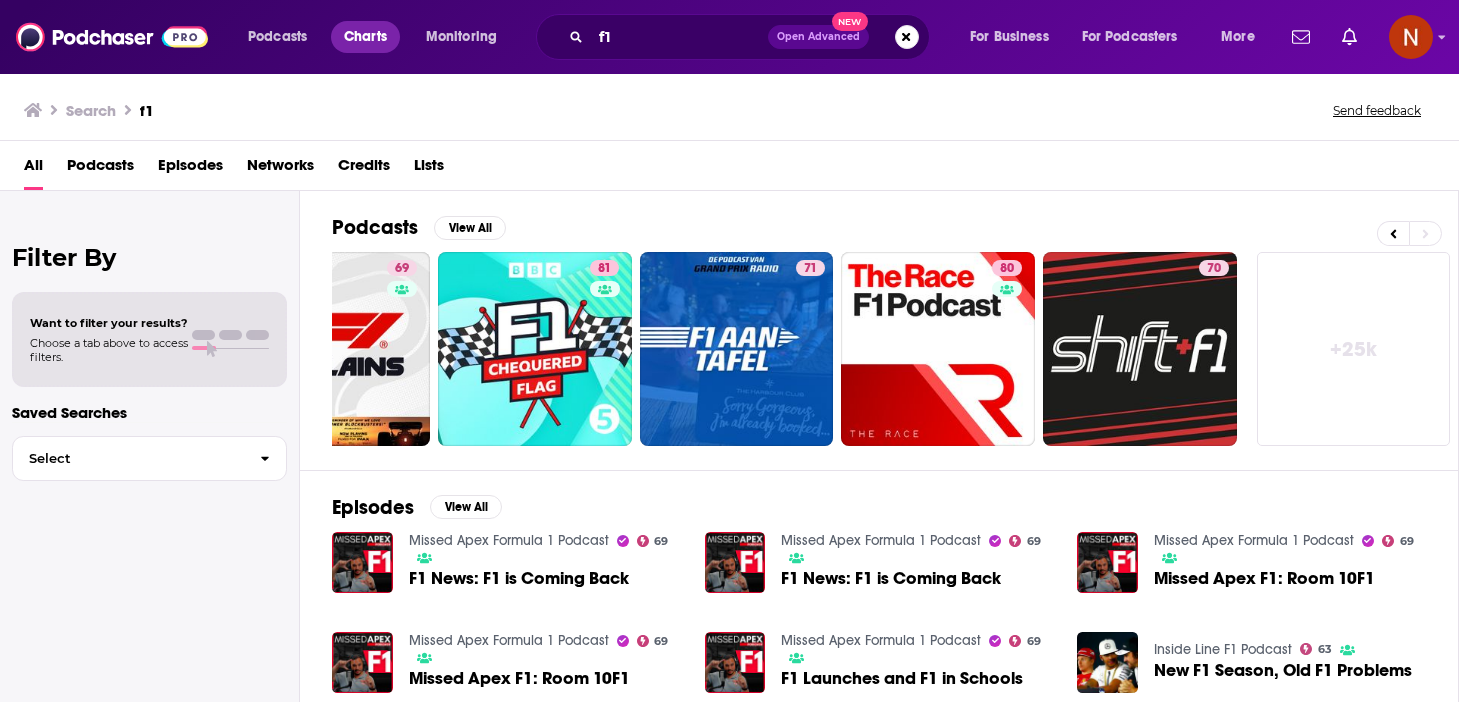 click on "Charts" at bounding box center (365, 37) 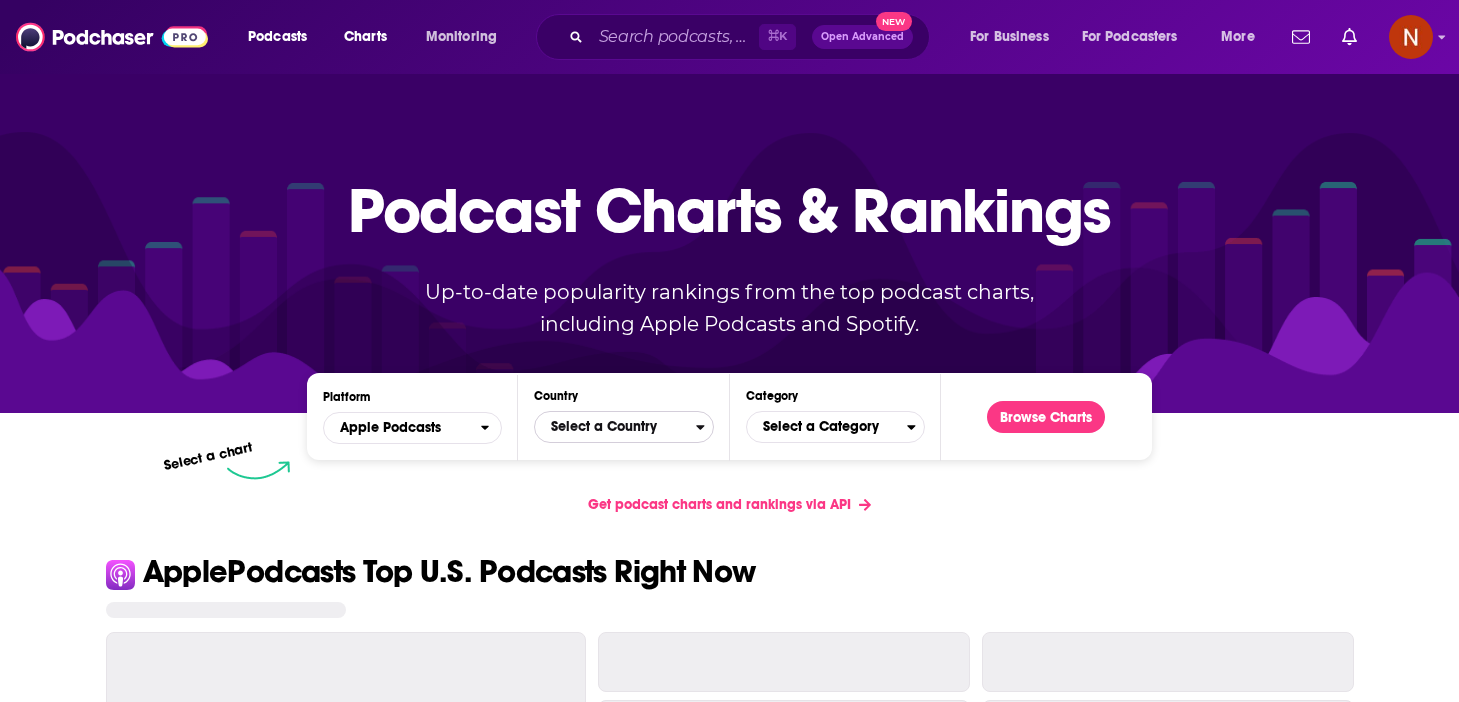 click on "Select a Country" at bounding box center [615, 427] 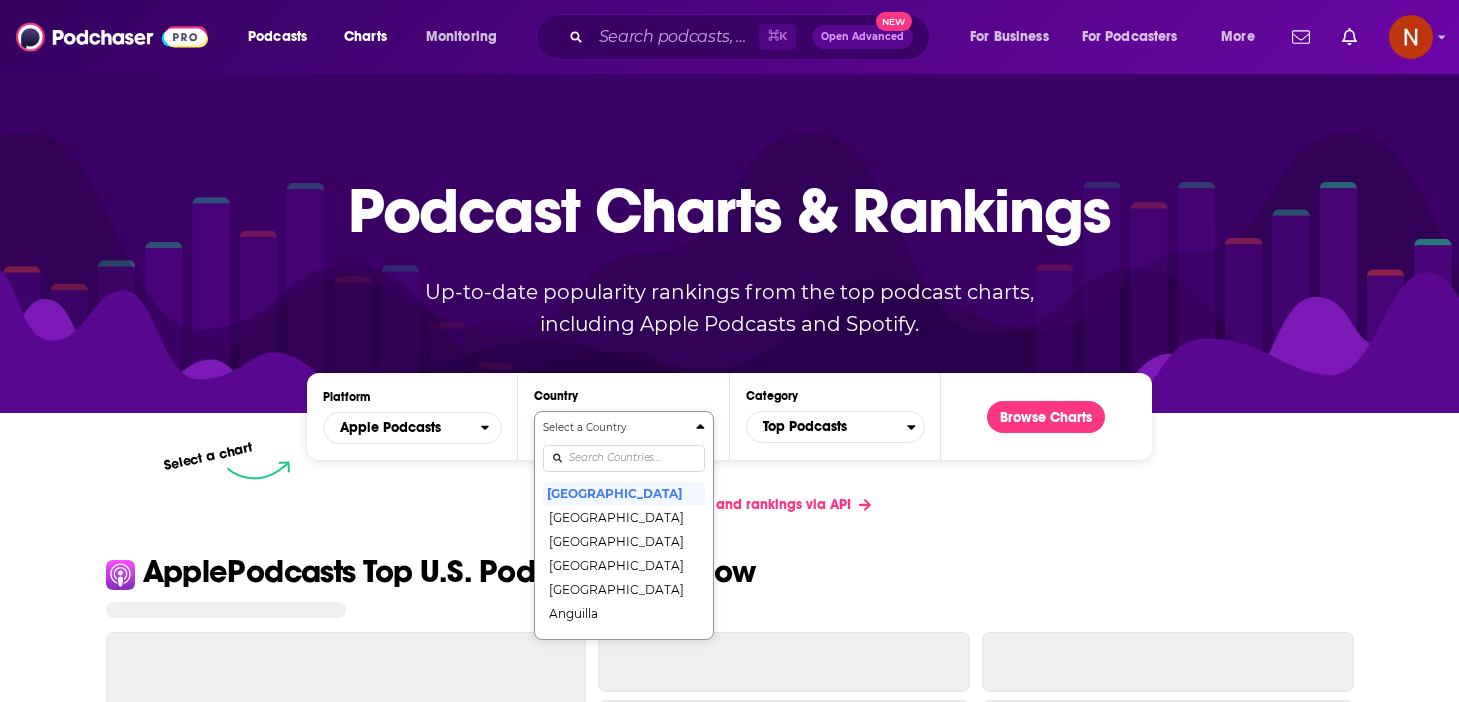 click at bounding box center [623, 458] 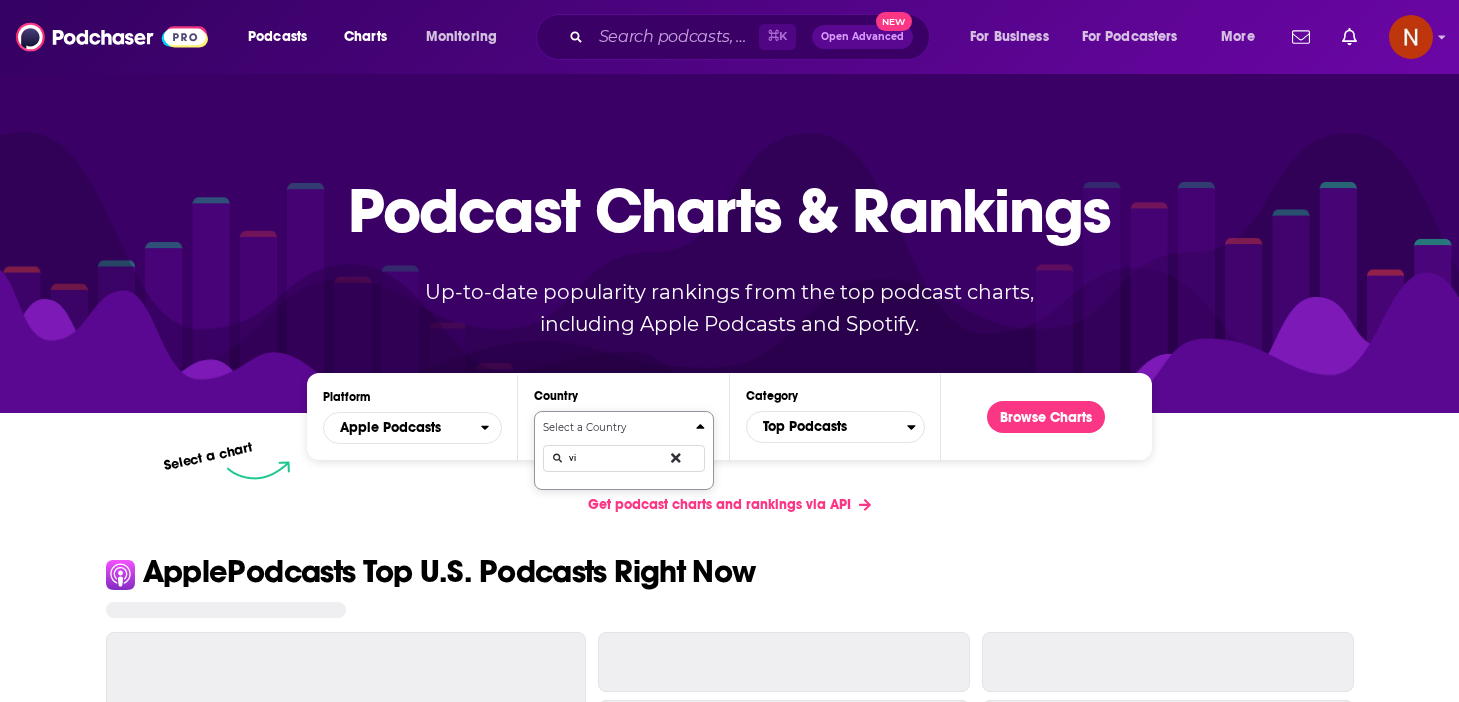 type on "v" 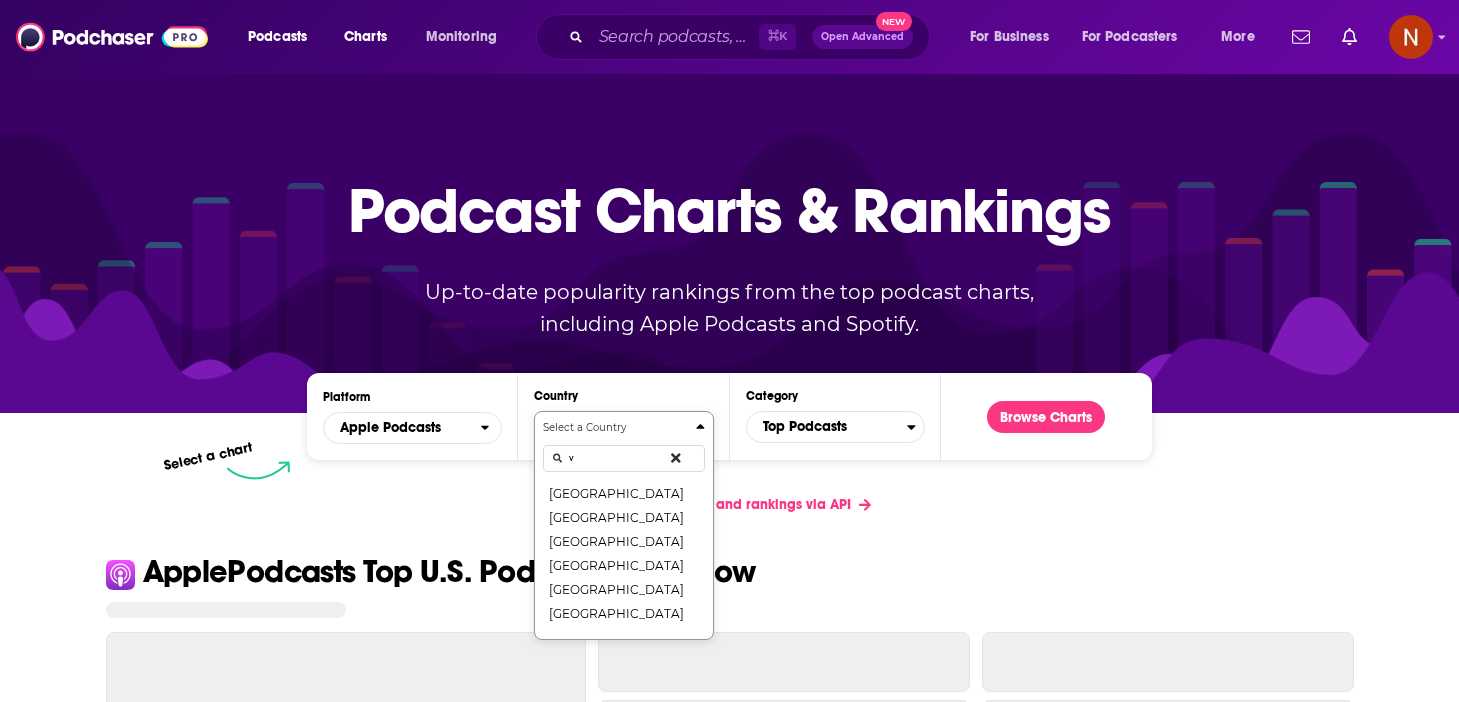 type 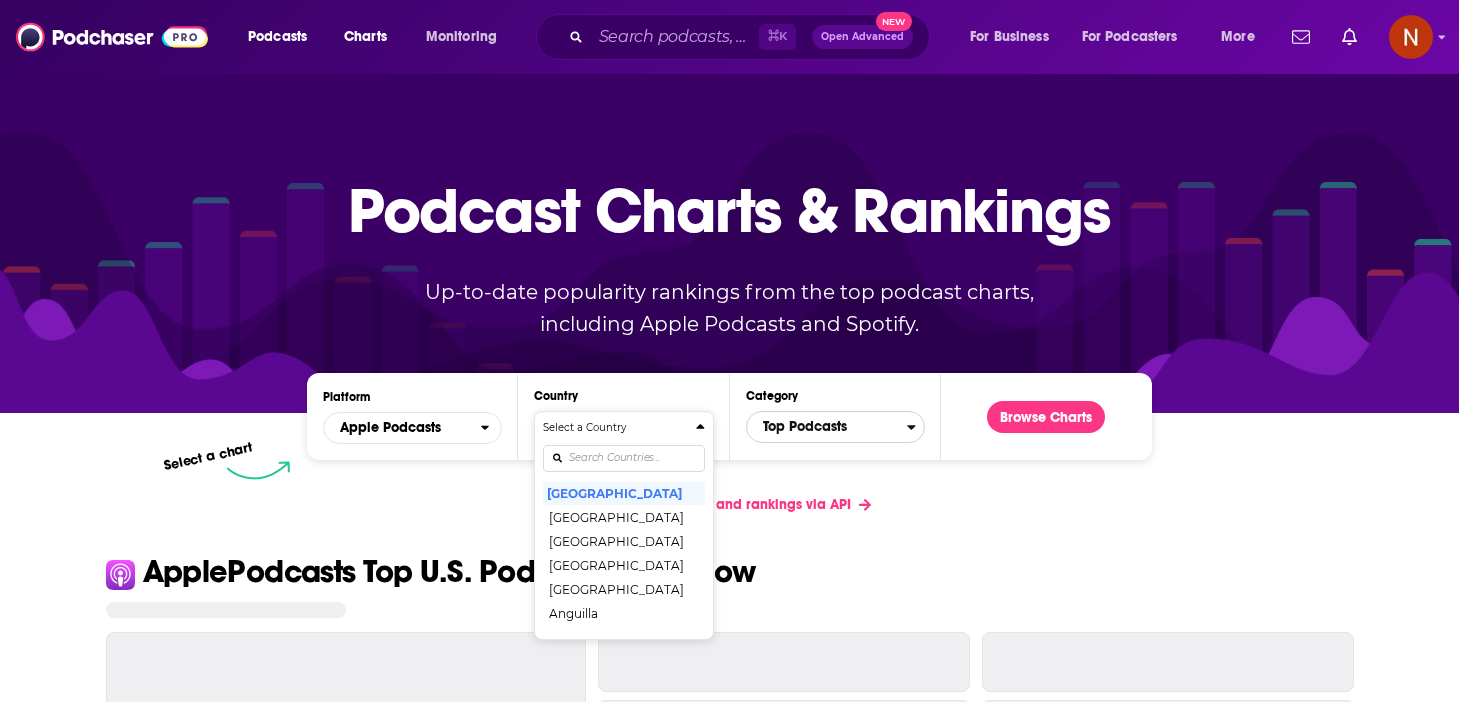 click on "Top Podcasts" at bounding box center (827, 427) 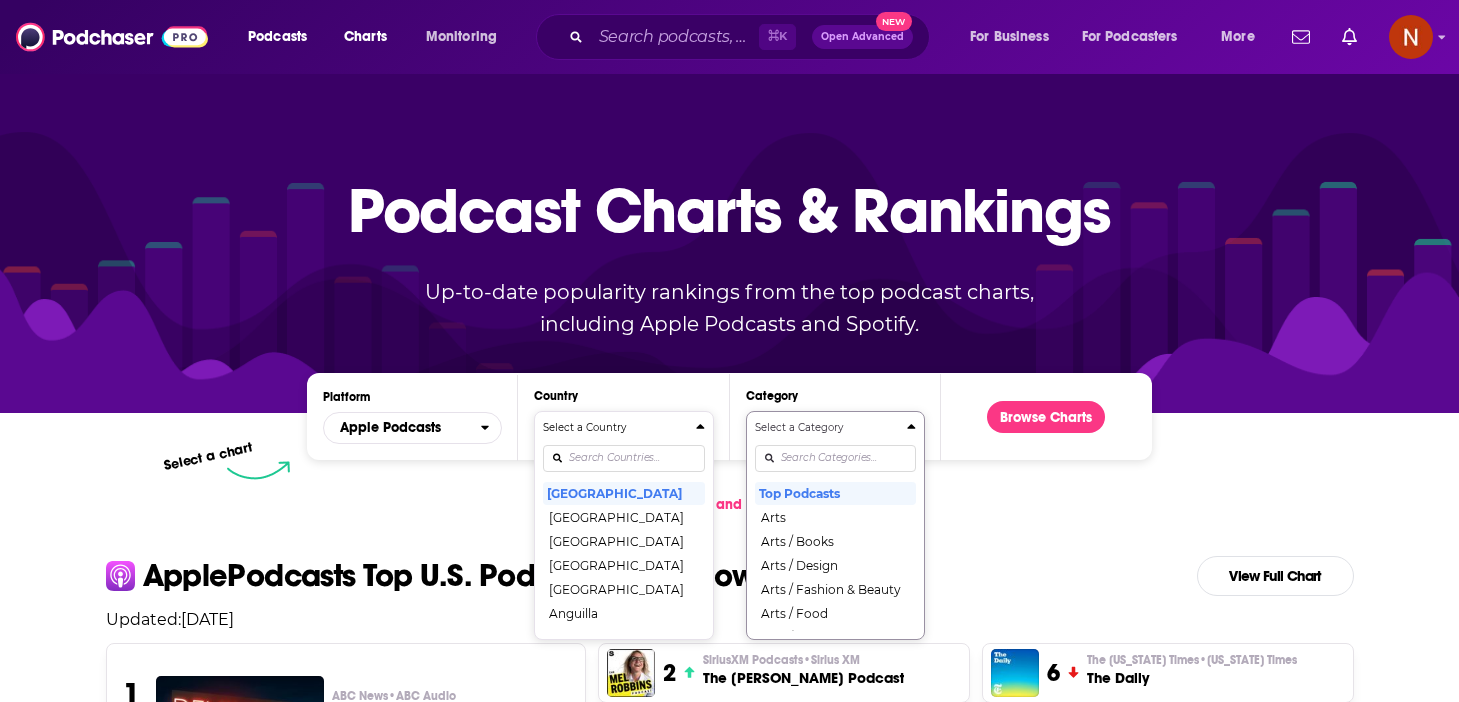click at bounding box center (835, 458) 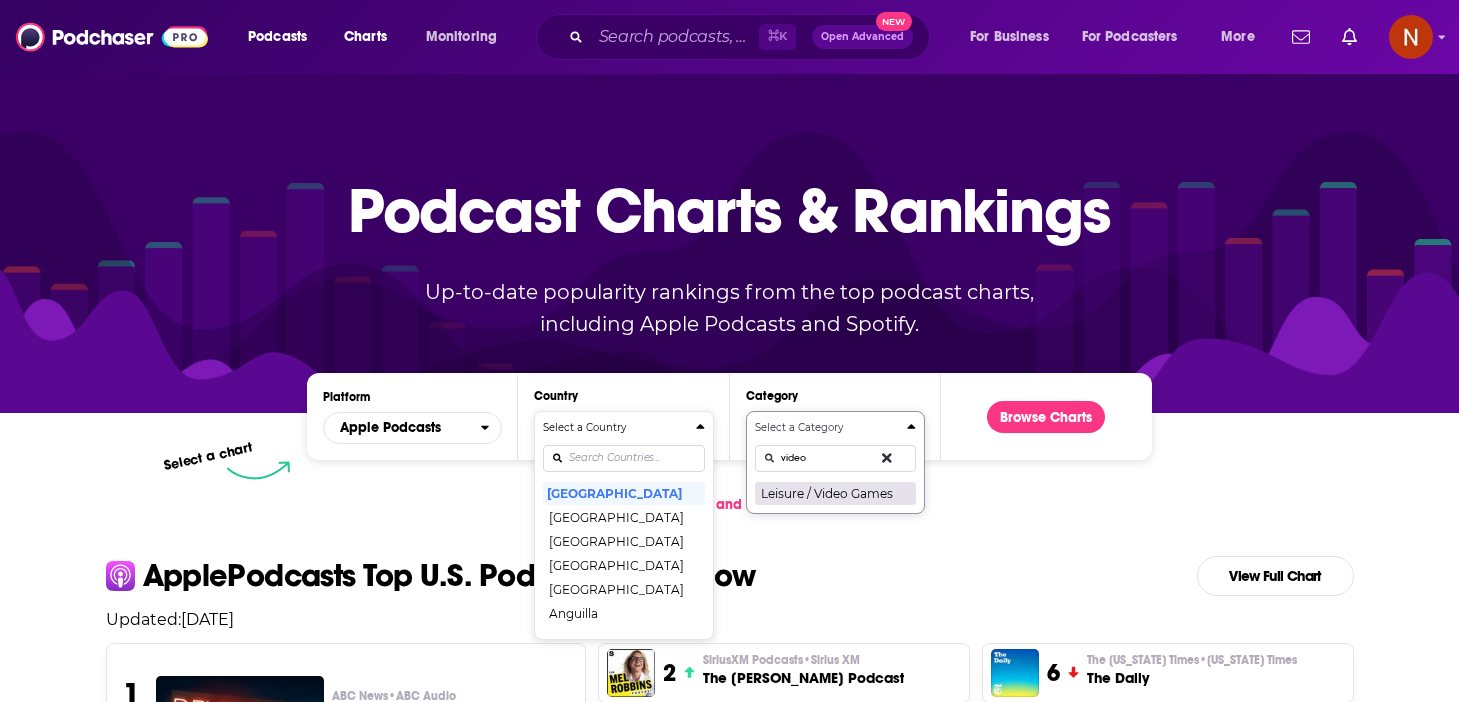 type on "video" 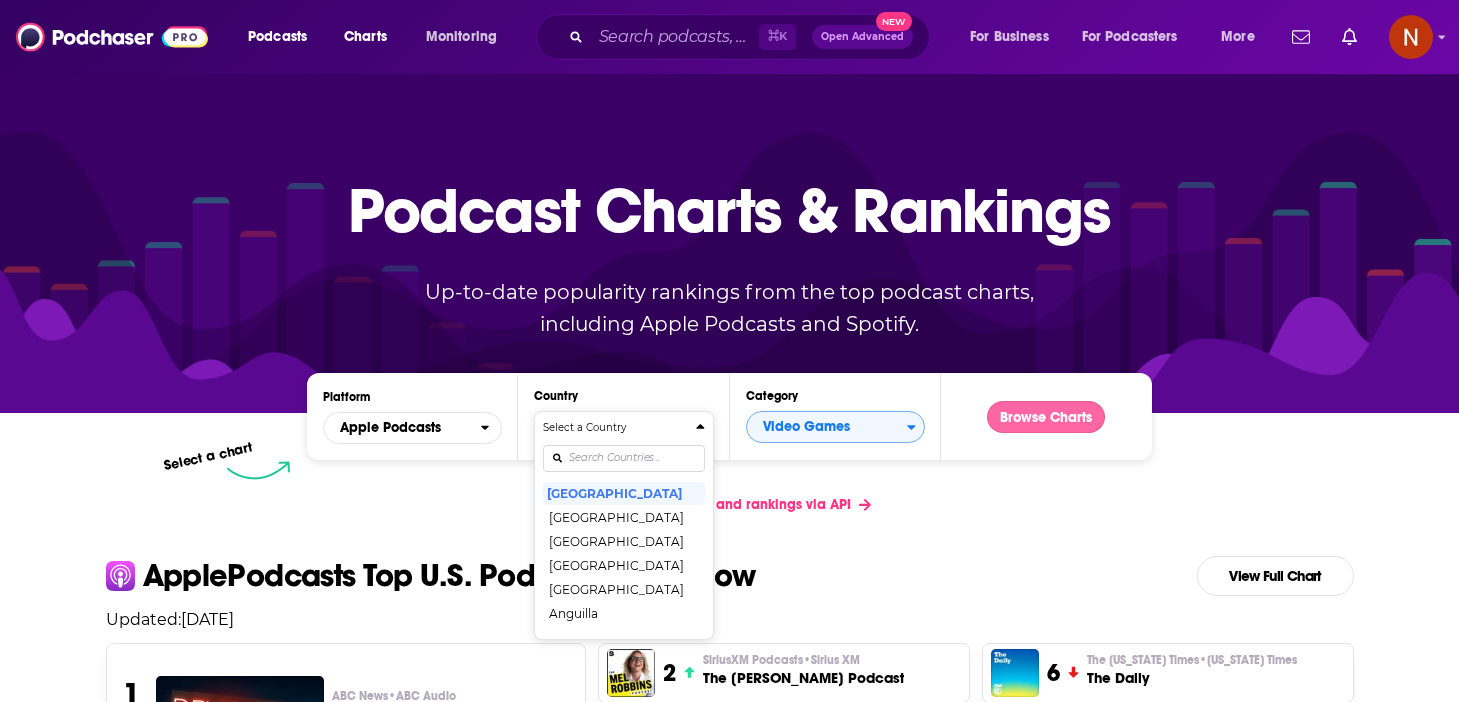 click on "Browse Charts" at bounding box center (1046, 417) 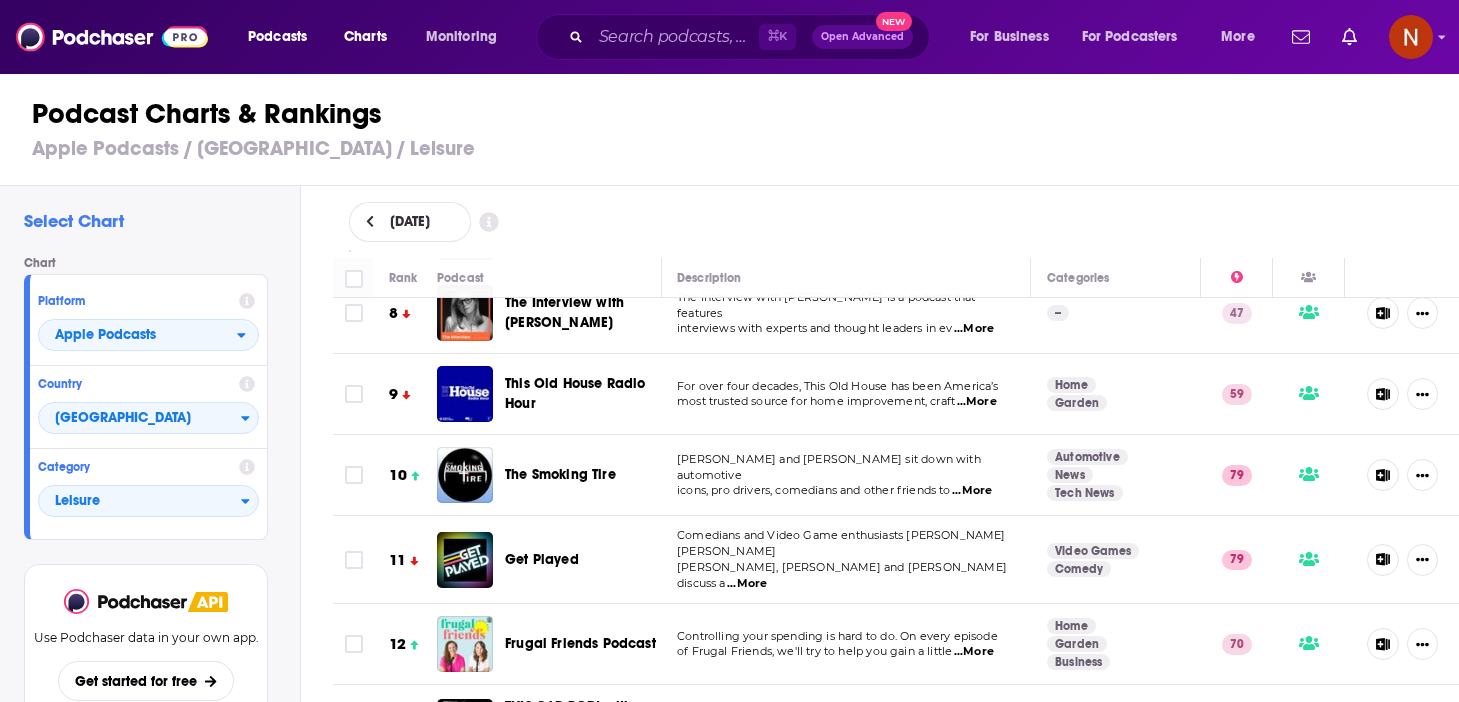 scroll, scrollTop: 632, scrollLeft: 1, axis: both 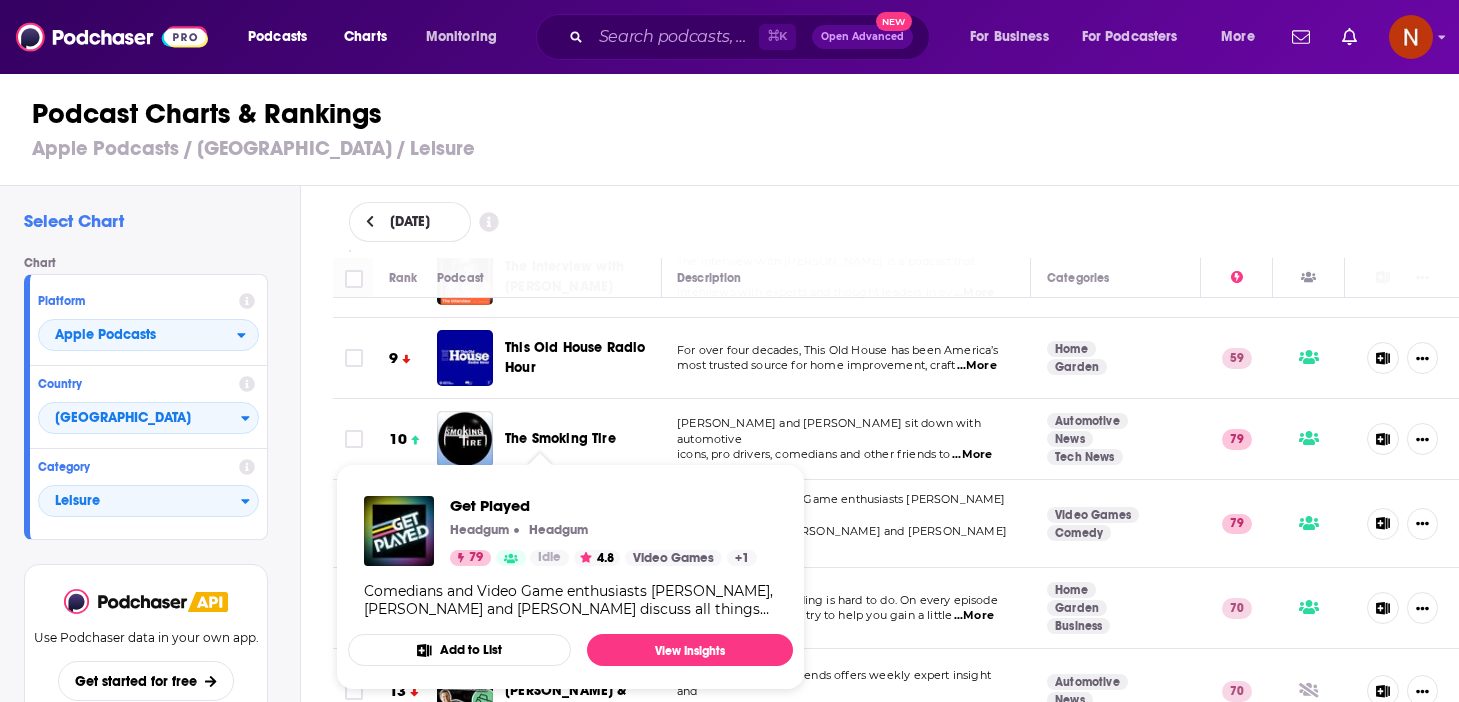 click on "Comedians and Video Game enthusiasts [PERSON_NAME], [PERSON_NAME] and [PERSON_NAME] discuss a  ...More" at bounding box center (846, 524) 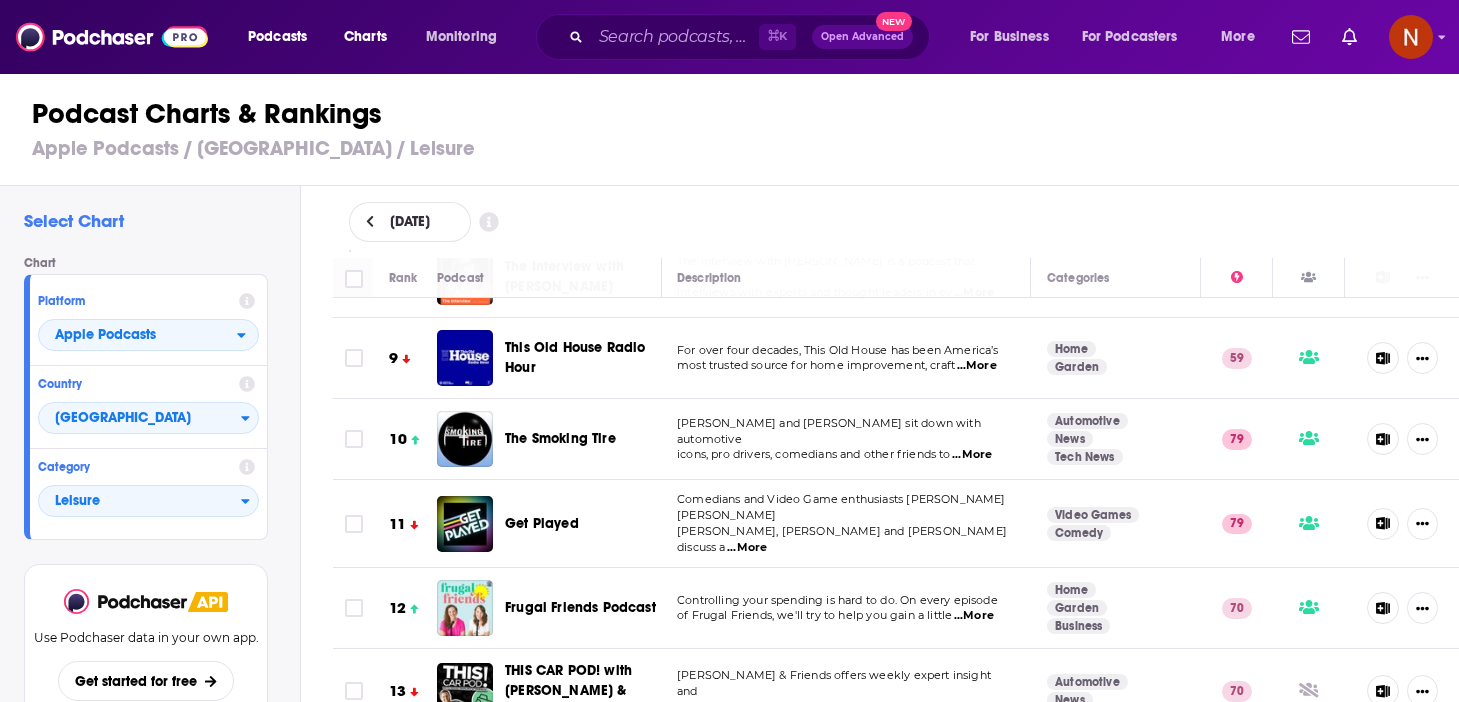 click on "Get Played" at bounding box center (542, 523) 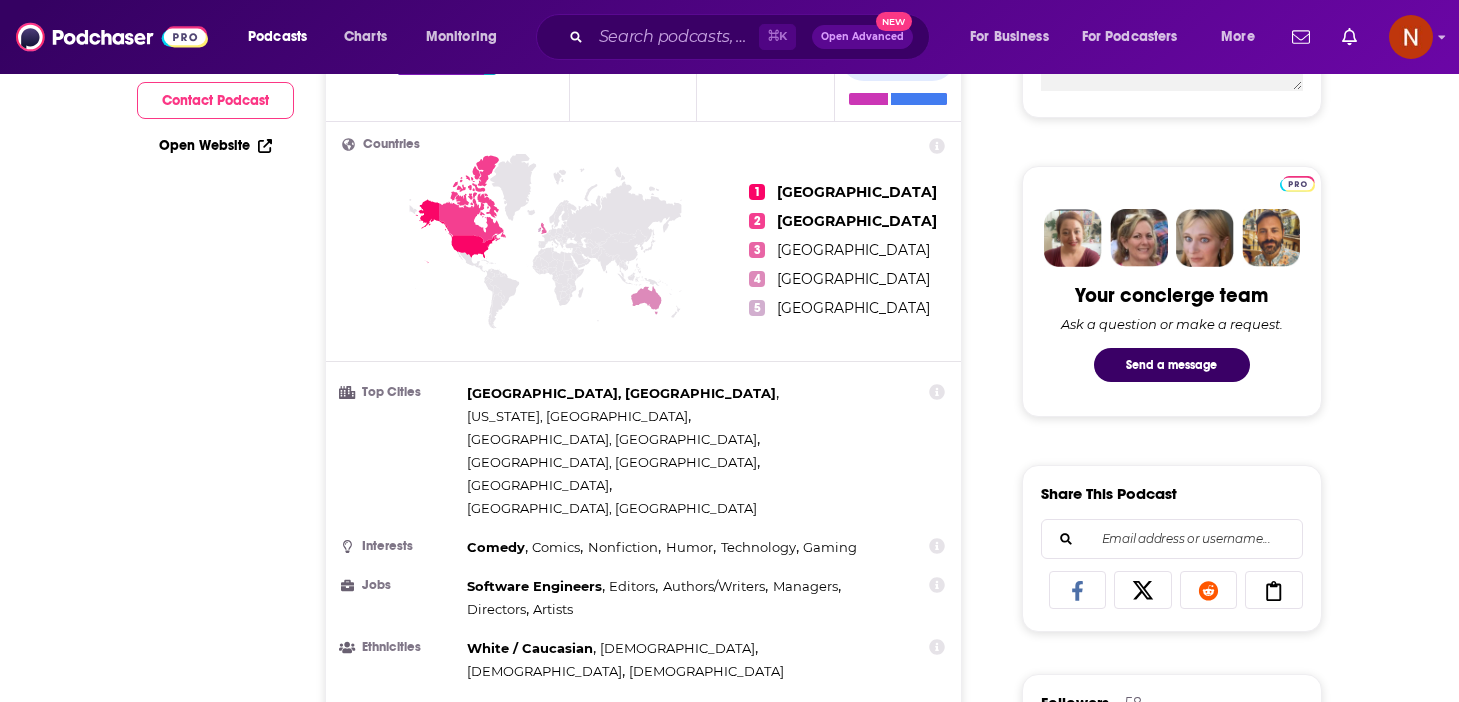 scroll, scrollTop: 0, scrollLeft: 0, axis: both 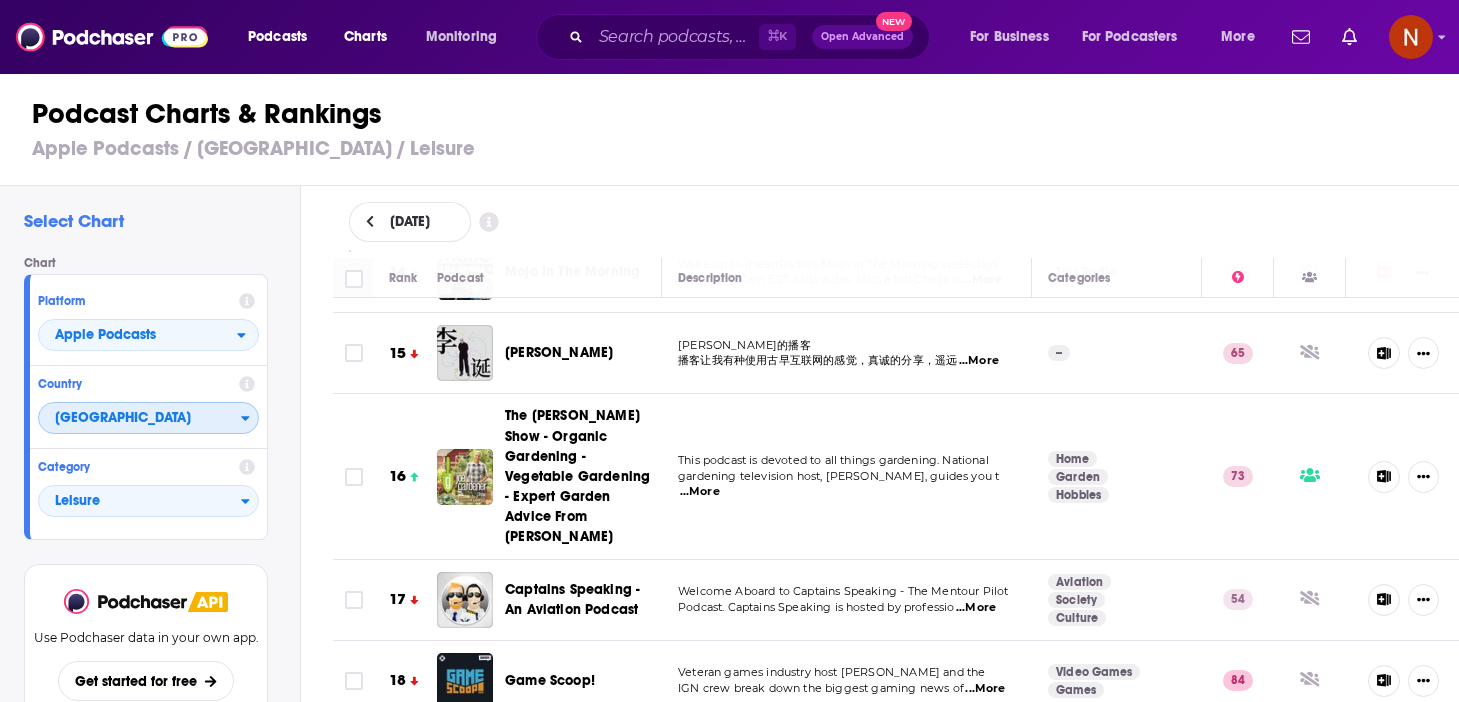 click on "[GEOGRAPHIC_DATA]" at bounding box center (140, 419) 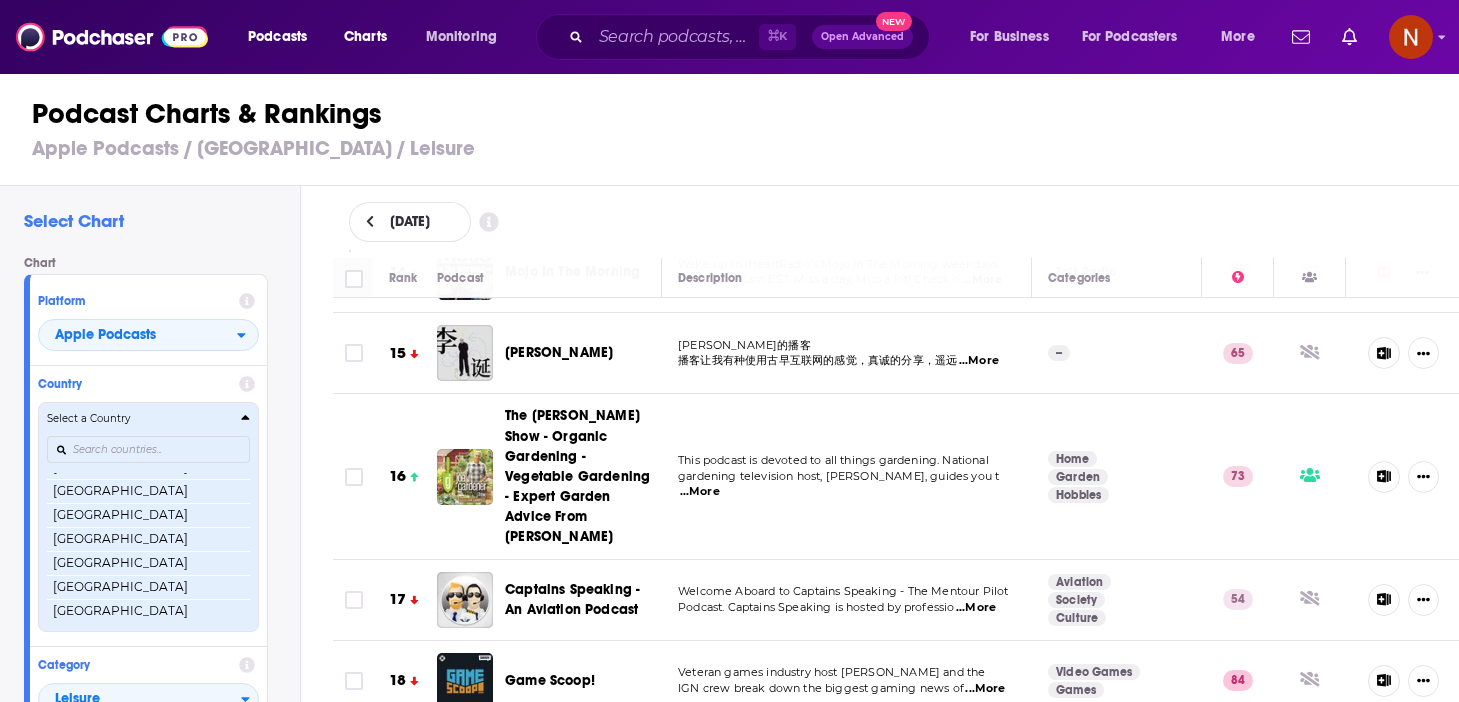 scroll, scrollTop: 0, scrollLeft: 0, axis: both 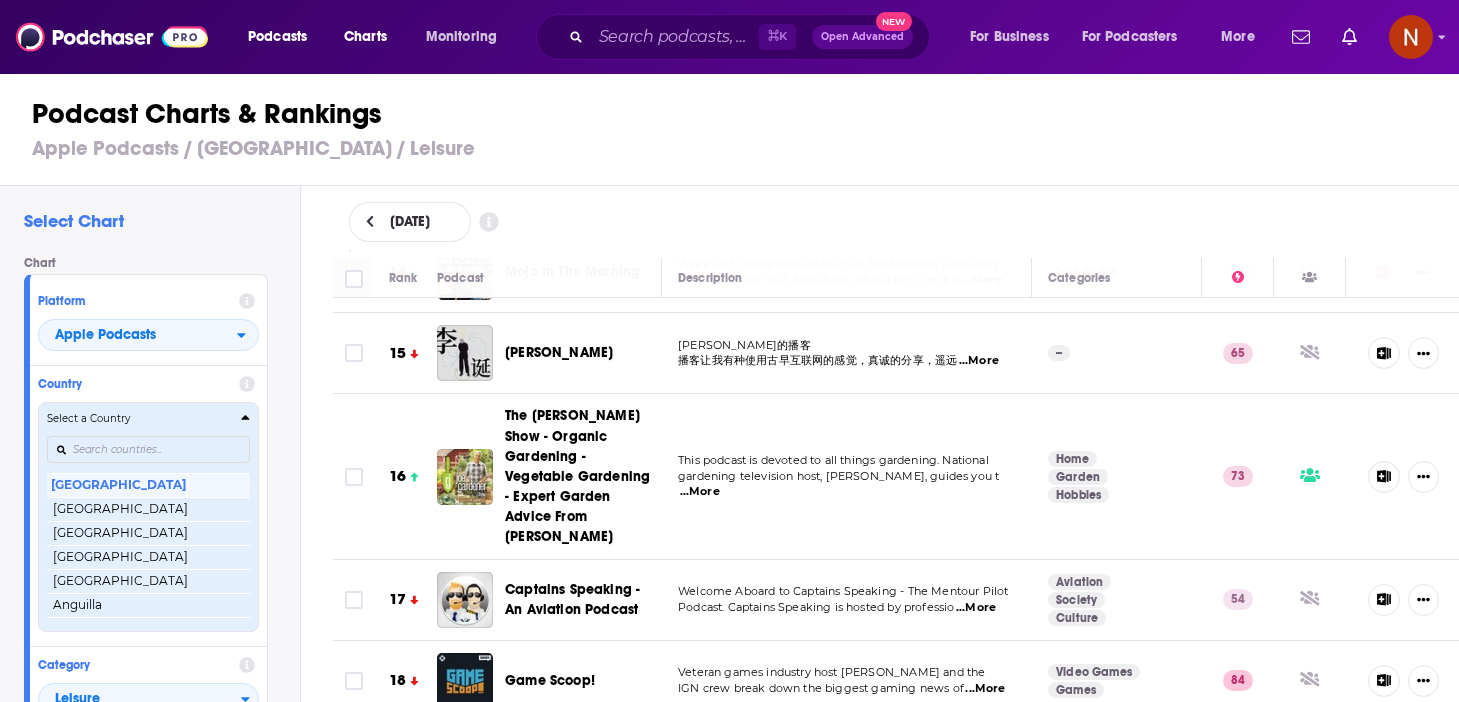 click at bounding box center [148, 450] 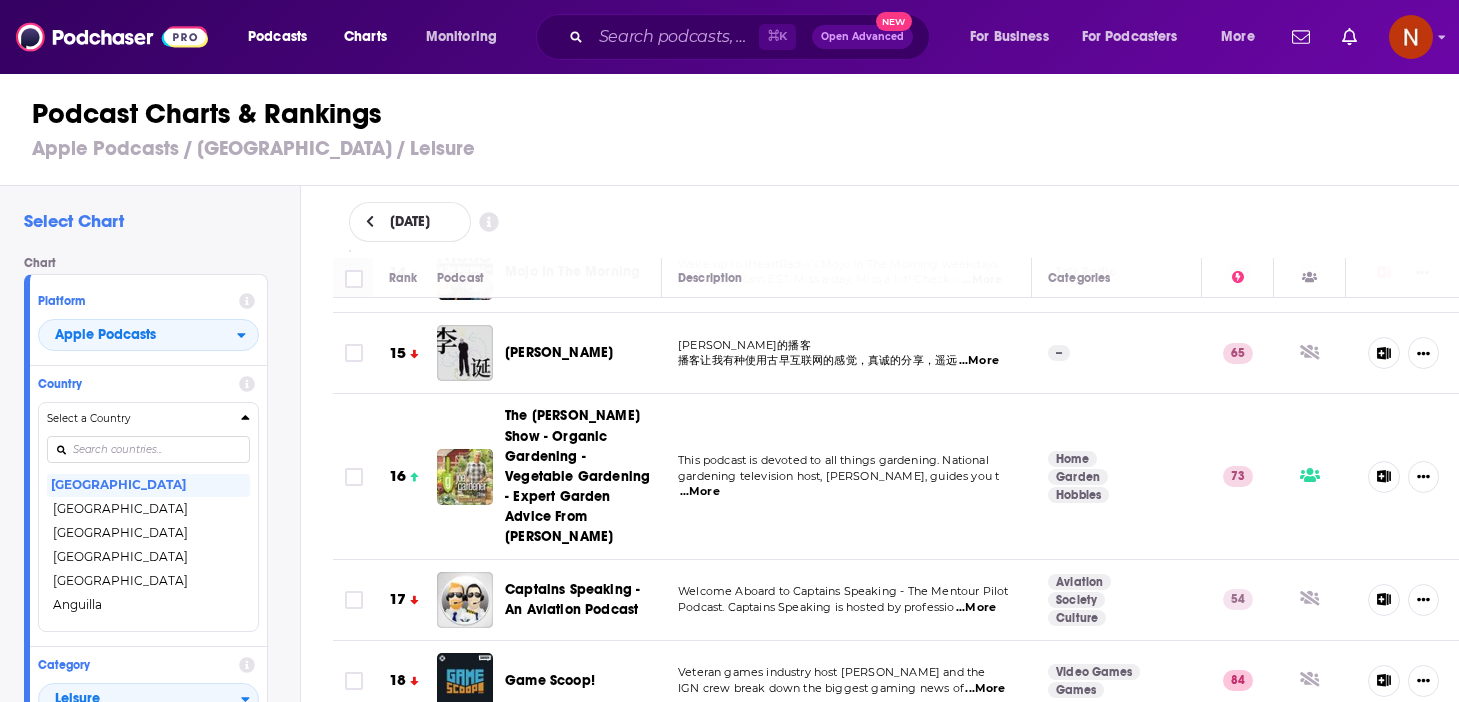 click on "Podcast Charts & Rankings Apple Podcasts / [GEOGRAPHIC_DATA] / Leisure" at bounding box center (738, 129) 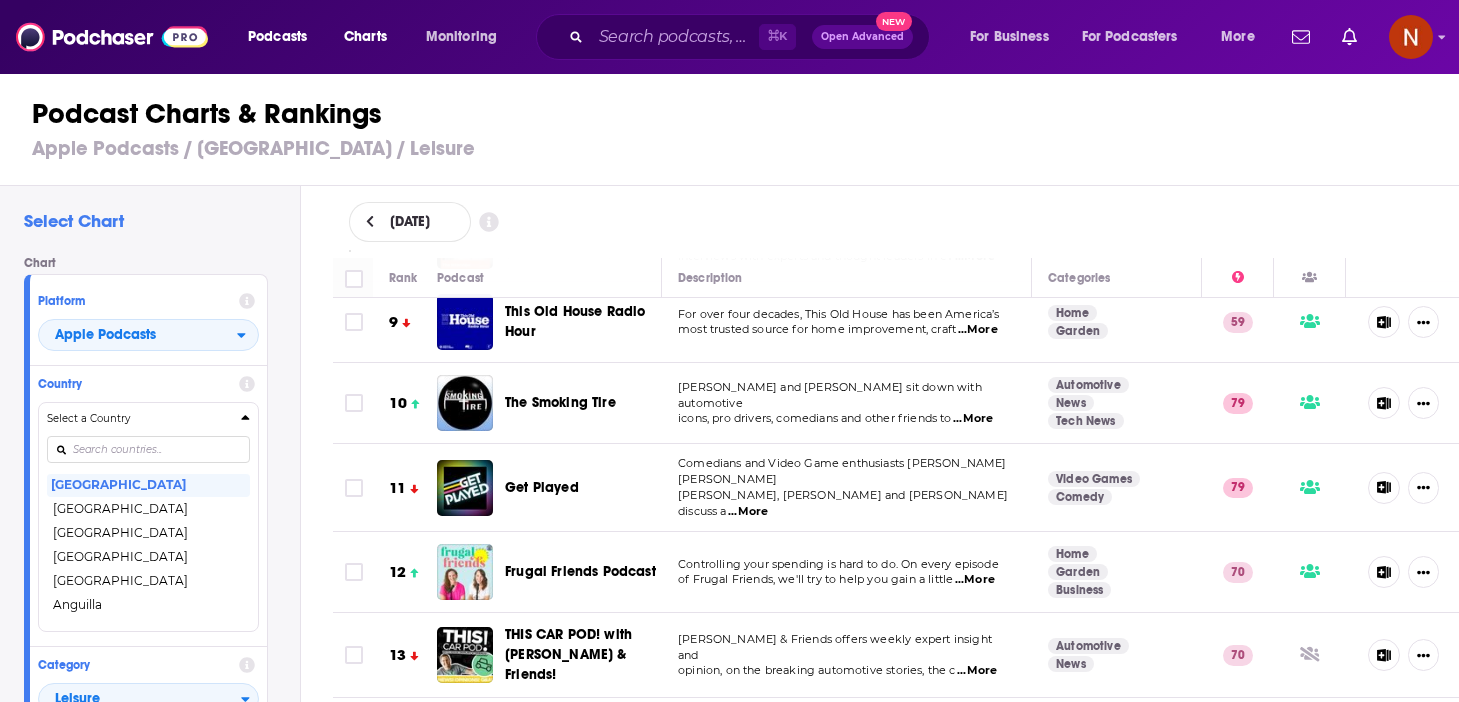 scroll, scrollTop: 0, scrollLeft: 0, axis: both 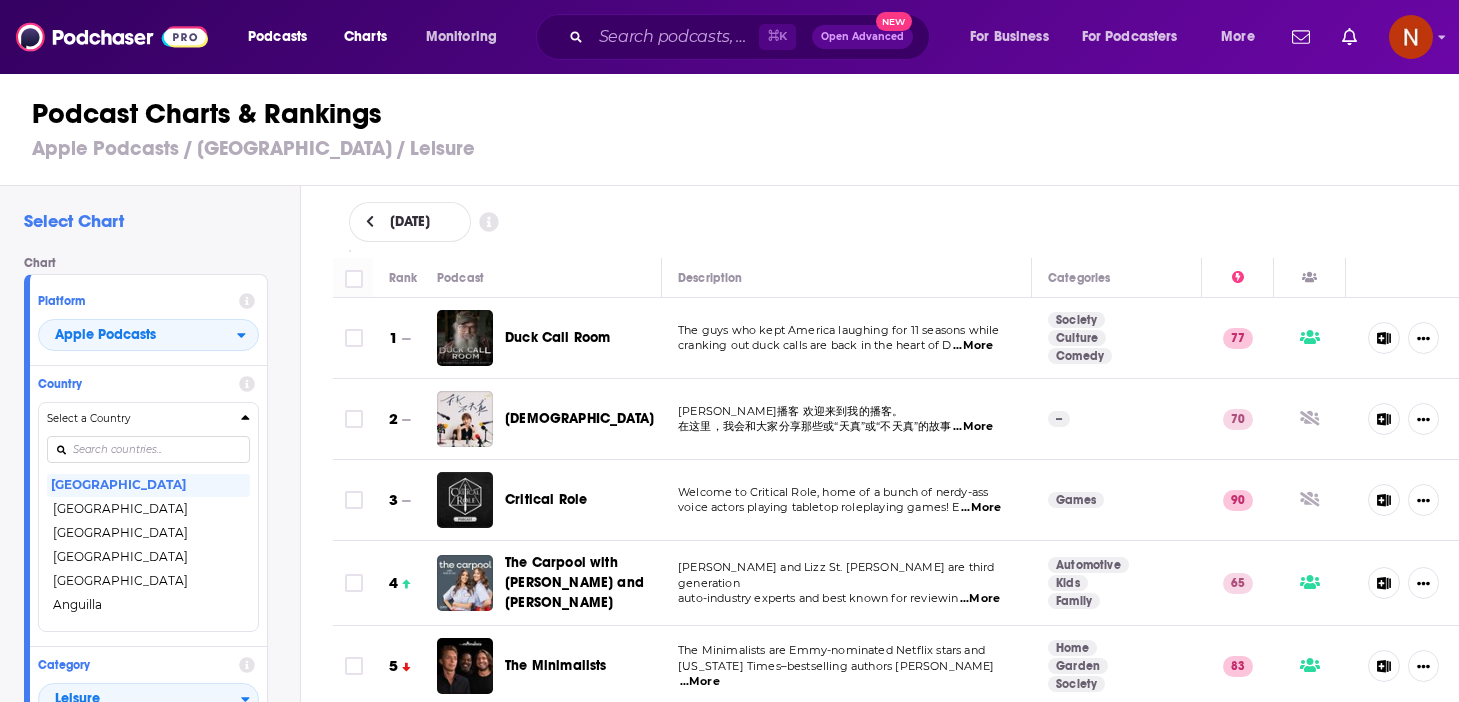 click on "[DATE]" at bounding box center (896, 222) 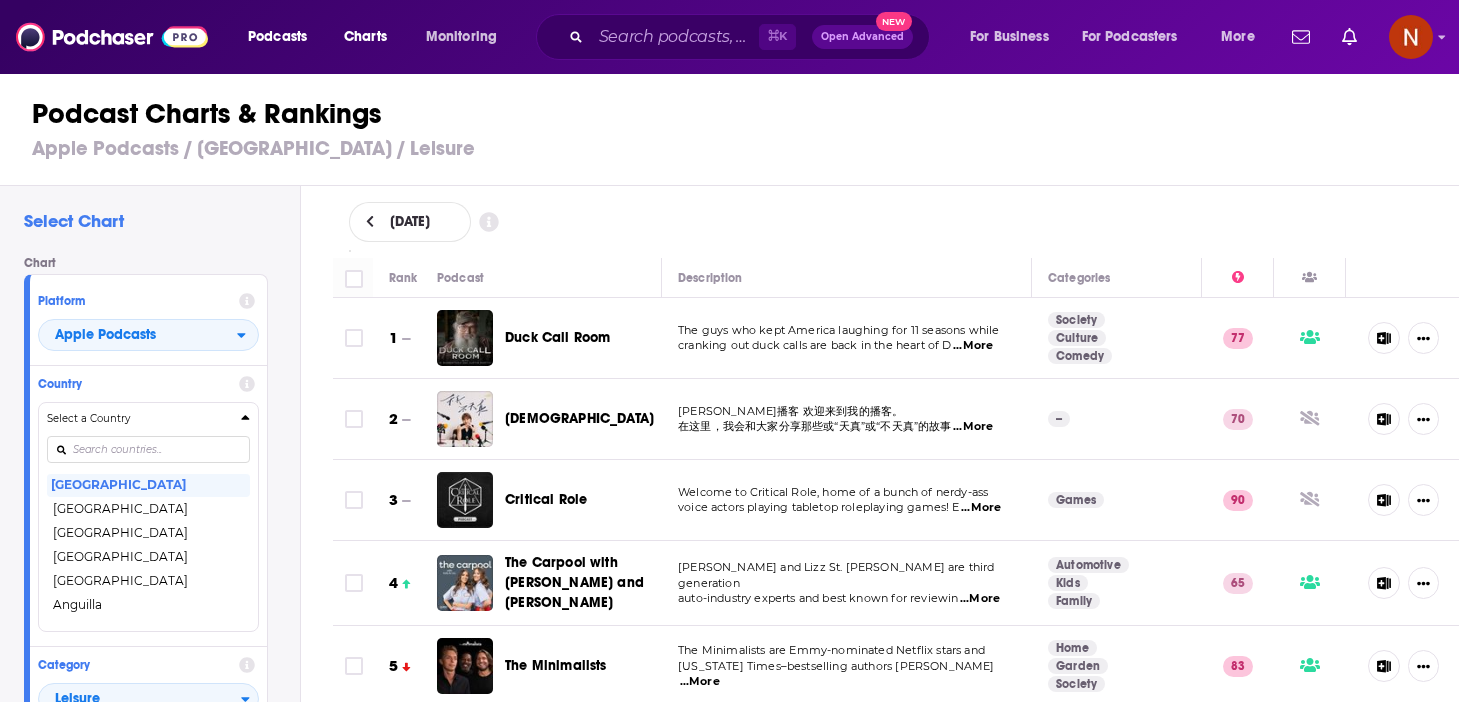 click on "Country Select a Country [GEOGRAPHIC_DATA] [GEOGRAPHIC_DATA] [GEOGRAPHIC_DATA] [GEOGRAPHIC_DATA] [GEOGRAPHIC_DATA] [GEOGRAPHIC_DATA] [GEOGRAPHIC_DATA] [GEOGRAPHIC_DATA] [GEOGRAPHIC_DATA] [GEOGRAPHIC_DATA] [GEOGRAPHIC_DATA] [GEOGRAPHIC_DATA] [GEOGRAPHIC_DATA] [GEOGRAPHIC_DATA] [GEOGRAPHIC_DATA] [GEOGRAPHIC_DATA] [GEOGRAPHIC_DATA] [GEOGRAPHIC_DATA] [GEOGRAPHIC_DATA] [GEOGRAPHIC_DATA] [GEOGRAPHIC_DATA] [GEOGRAPHIC_DATA] [GEOGRAPHIC_DATA] [GEOGRAPHIC_DATA] [GEOGRAPHIC_DATA] [GEOGRAPHIC_DATA] [GEOGRAPHIC_DATA] [GEOGRAPHIC_DATA] [GEOGRAPHIC_DATA] [GEOGRAPHIC_DATA] [GEOGRAPHIC_DATA] [GEOGRAPHIC_DATA] [GEOGRAPHIC_DATA] [GEOGRAPHIC_DATA] [GEOGRAPHIC_DATA] [GEOGRAPHIC_DATA] [GEOGRAPHIC_DATA] [GEOGRAPHIC_DATA] [GEOGRAPHIC_DATA] [GEOGRAPHIC_DATA] ([GEOGRAPHIC_DATA]) [GEOGRAPHIC_DATA] [GEOGRAPHIC_DATA] [GEOGRAPHIC_DATA] [GEOGRAPHIC_DATA] [GEOGRAPHIC_DATA] [GEOGRAPHIC_DATA] [GEOGRAPHIC_DATA] [GEOGRAPHIC_DATA] [GEOGRAPHIC_DATA] [GEOGRAPHIC_DATA] [GEOGRAPHIC_DATA] [GEOGRAPHIC_DATA] [GEOGRAPHIC_DATA] [GEOGRAPHIC_DATA] [GEOGRAPHIC_DATA] [GEOGRAPHIC_DATA] [GEOGRAPHIC_DATA] [US_STATE] [GEOGRAPHIC_DATA] [GEOGRAPHIC_DATA] [GEOGRAPHIC_DATA] [GEOGRAPHIC_DATA] [GEOGRAPHIC_DATA] [GEOGRAPHIC_DATA] [GEOGRAPHIC_DATA] [GEOGRAPHIC_DATA] [GEOGRAPHIC_DATA] [GEOGRAPHIC_DATA] [GEOGRAPHIC_DATA] [GEOGRAPHIC_DATA] [GEOGRAPHIC_DATA] [GEOGRAPHIC_DATA] [GEOGRAPHIC_DATA] [GEOGRAPHIC_DATA] [GEOGRAPHIC_DATA] [GEOGRAPHIC_DATA] [GEOGRAPHIC_DATA] [GEOGRAPHIC_DATA] [GEOGRAPHIC_DATA] [GEOGRAPHIC_DATA] [GEOGRAPHIC_DATA] [GEOGRAPHIC_DATA] [GEOGRAPHIC_DATA] [GEOGRAPHIC_DATA] [GEOGRAPHIC_DATA] [GEOGRAPHIC_DATA] [GEOGRAPHIC_DATA] [GEOGRAPHIC_DATA] [GEOGRAPHIC_DATA] [GEOGRAPHIC_DATA] [GEOGRAPHIC_DATA] [GEOGRAPHIC_DATA] [GEOGRAPHIC_DATA], [GEOGRAPHIC_DATA] [GEOGRAPHIC_DATA] [GEOGRAPHIC_DATA] [GEOGRAPHIC_DATA] [GEOGRAPHIC_DATA] [GEOGRAPHIC_DATA] [GEOGRAPHIC_DATA] [GEOGRAPHIC_DATA] [GEOGRAPHIC_DATA] [GEOGRAPHIC_DATA], [GEOGRAPHIC_DATA] [GEOGRAPHIC_DATA] [GEOGRAPHIC_DATA] [GEOGRAPHIC_DATA]" at bounding box center [148, 506] 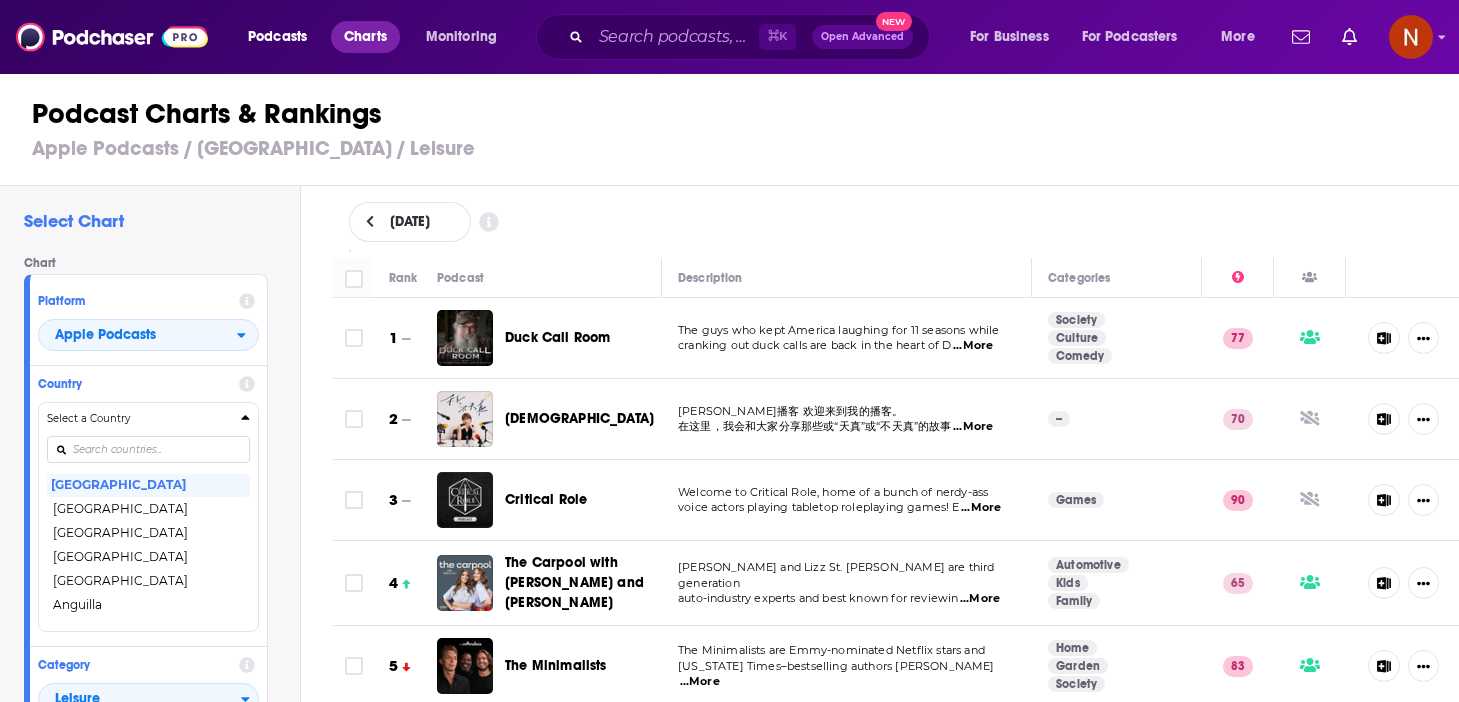 click on "Charts" at bounding box center (365, 37) 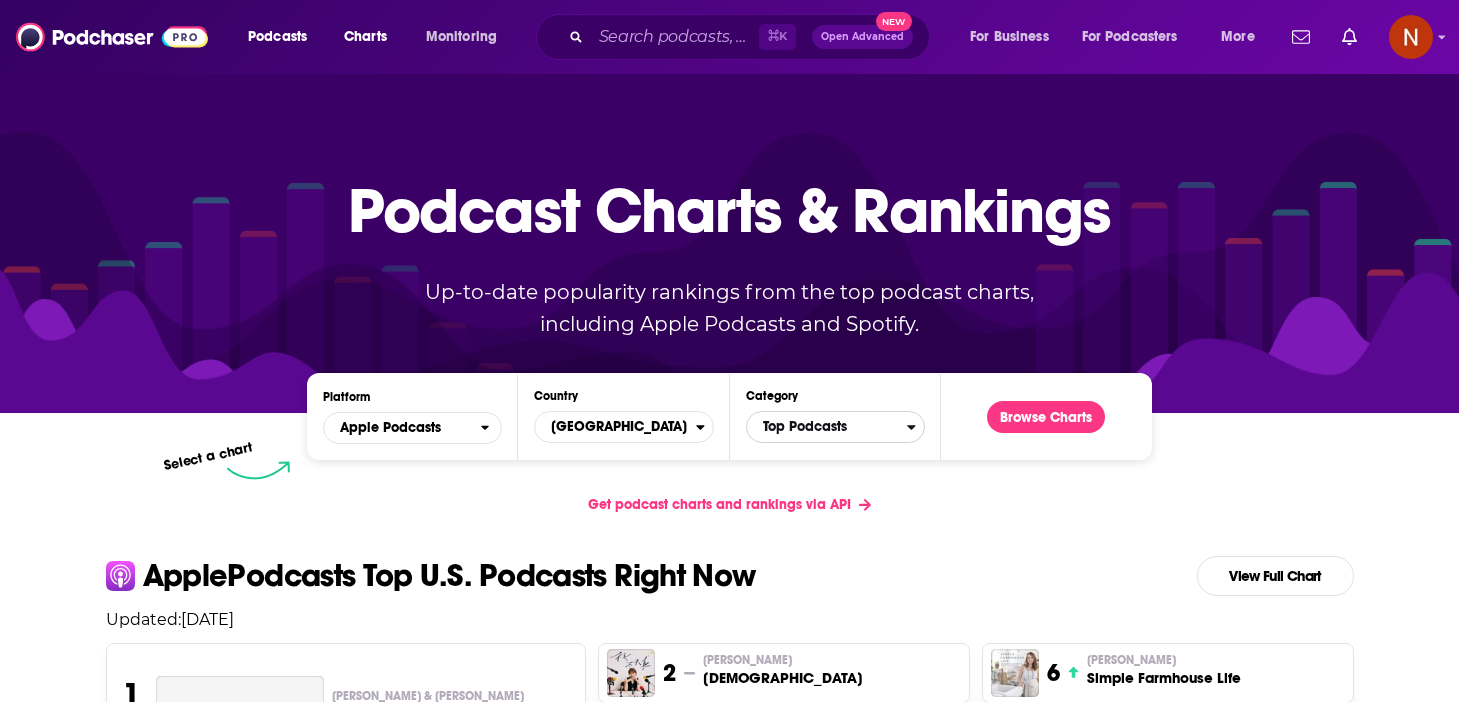 click on "Top Podcasts" at bounding box center [827, 427] 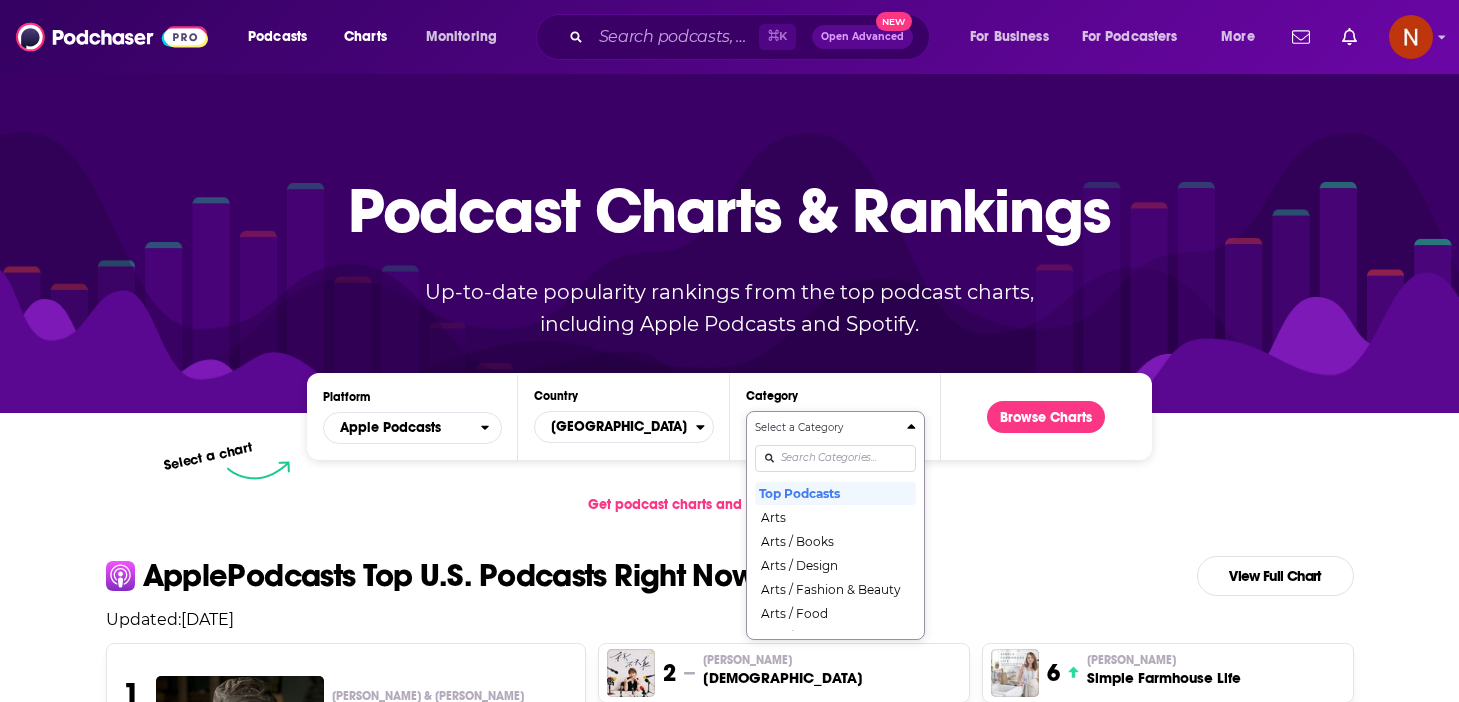 click on "Select a Category Top Podcasts Arts Arts / Books Arts / Design Arts / Fashion & Beauty Arts / Food Arts / Performing Arts Arts / Visual Arts Business Business / Careers Business / Entrepreneurship Business / Investing Business / Management Business / Marketing Business / Non-Profit Comedy Comedy / Comedy Interviews Comedy / Improv Comedy / Stand-Up Education Education / Courses Education / How To Education / Language Learning Education / [MEDICAL_DATA] Fiction Fiction / Comedy Fiction Fiction / Drama Fiction / Science Fiction Government Health & Fitness Health & Fitness / Alternative Health Health & Fitness / Fitness Health & Fitness / Medicine Health & Fitness / Mental Health Health & Fitness / Nutrition Health & Fitness / Sexuality History Kids & Family Kids & Family / Education for Kids Kids & Family / Parenting Kids & Family / Pets & Animals Kids & Family / Stories for Kids Leisure Leisure / Animation & Manga Leisure / Automotive Leisure / Aviation Leisure / Crafts Leisure / Games Leisure / Hobbies News" at bounding box center (835, 525) 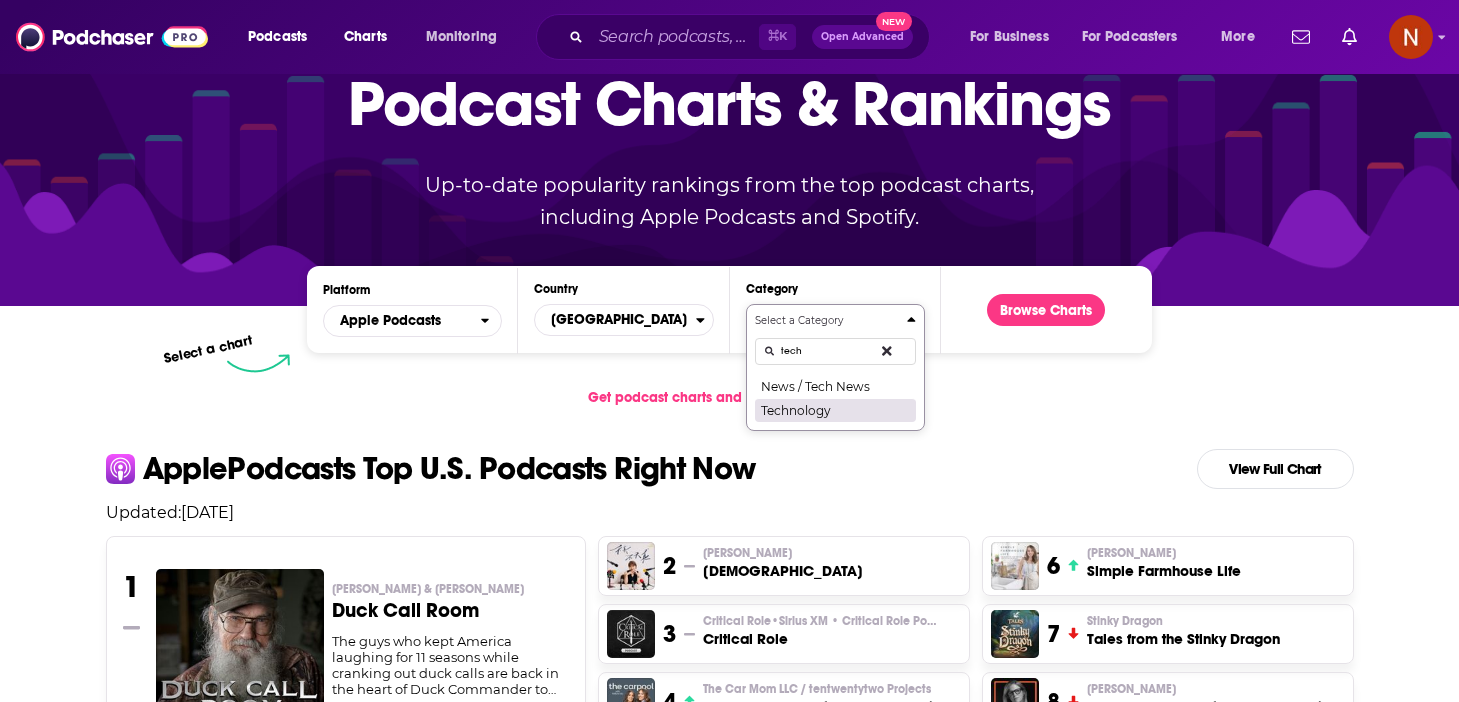 type on "tech" 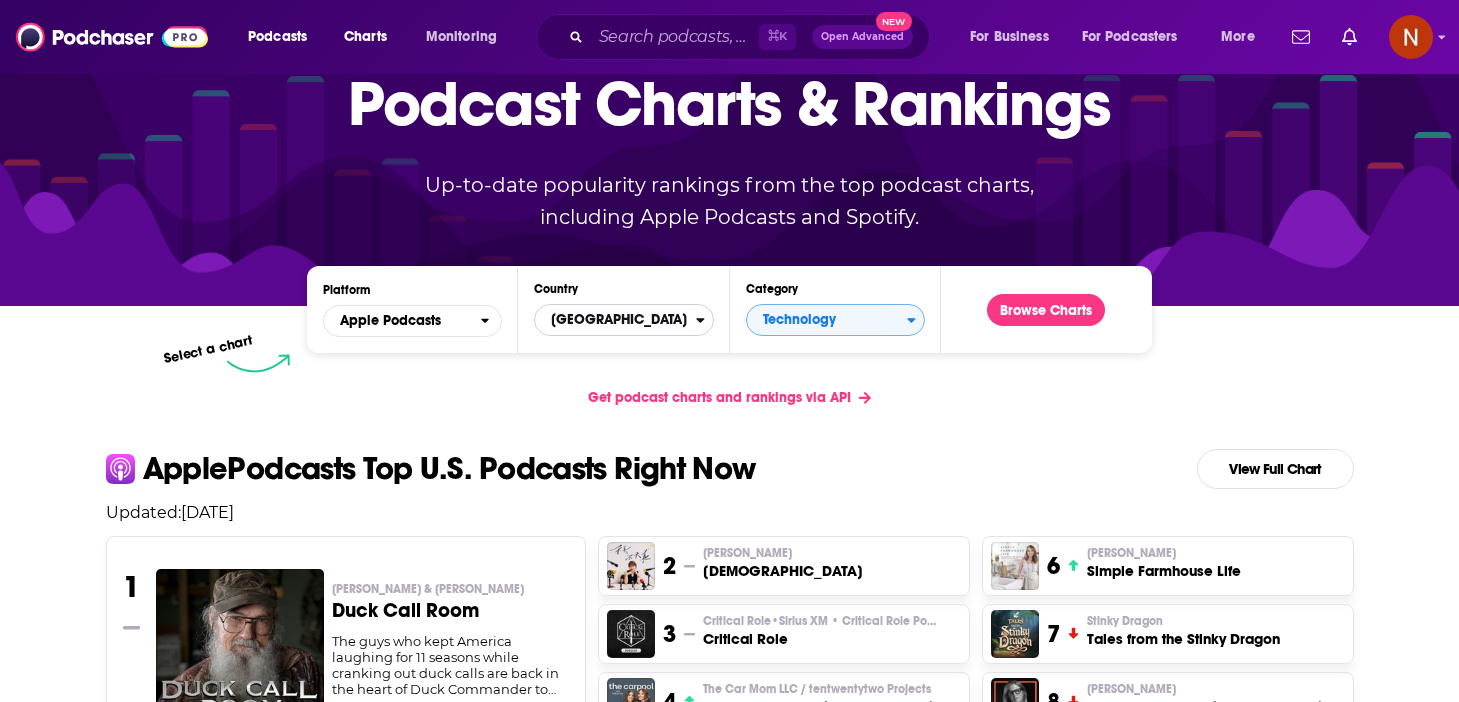 click on "[GEOGRAPHIC_DATA]" at bounding box center (615, 320) 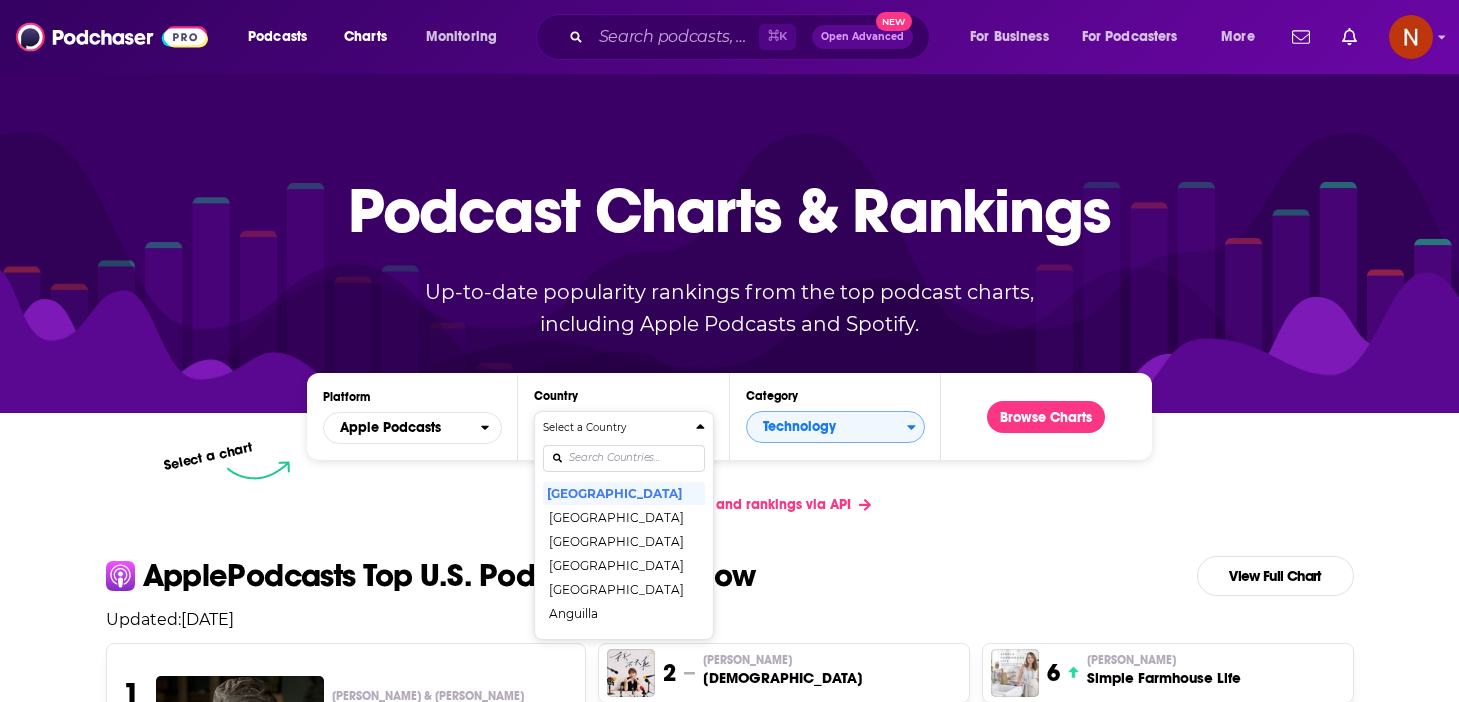 scroll, scrollTop: 0, scrollLeft: 0, axis: both 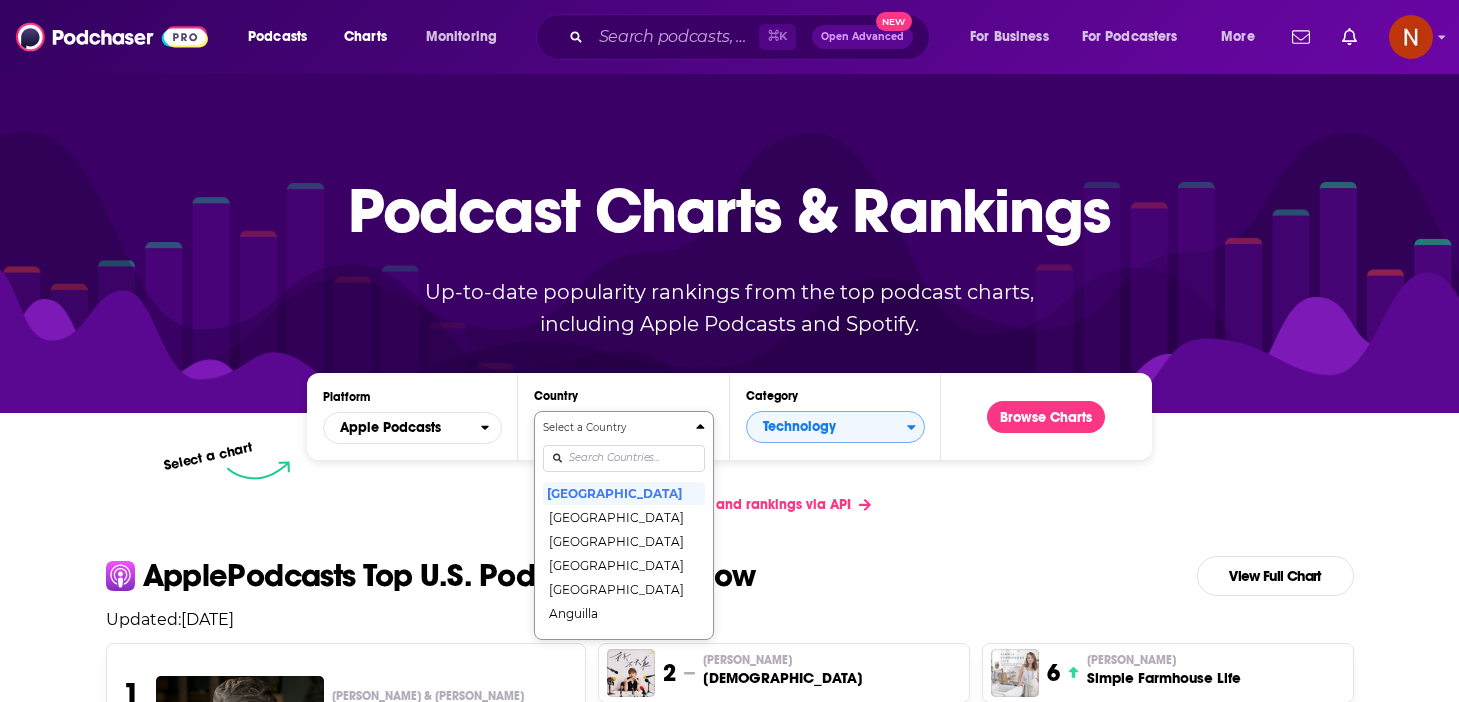 click at bounding box center [623, 458] 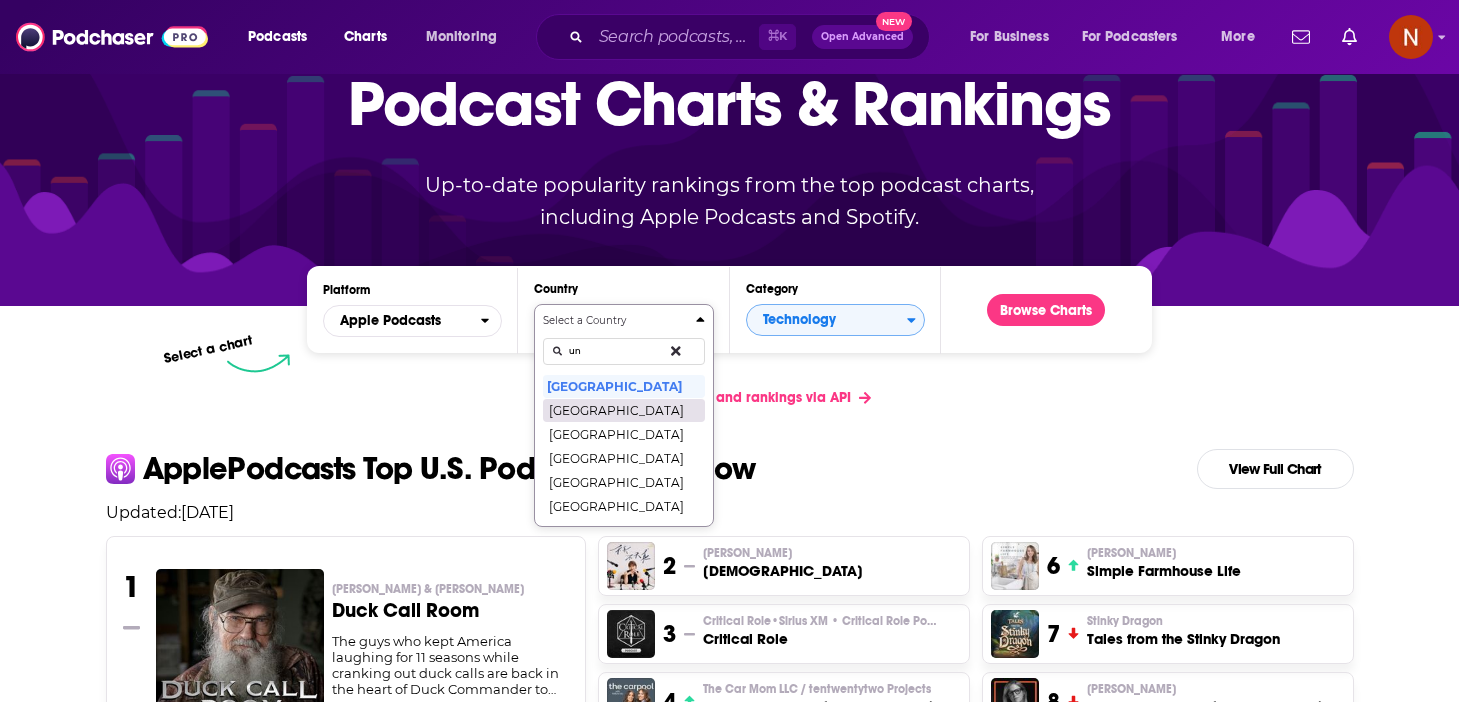 type on "un" 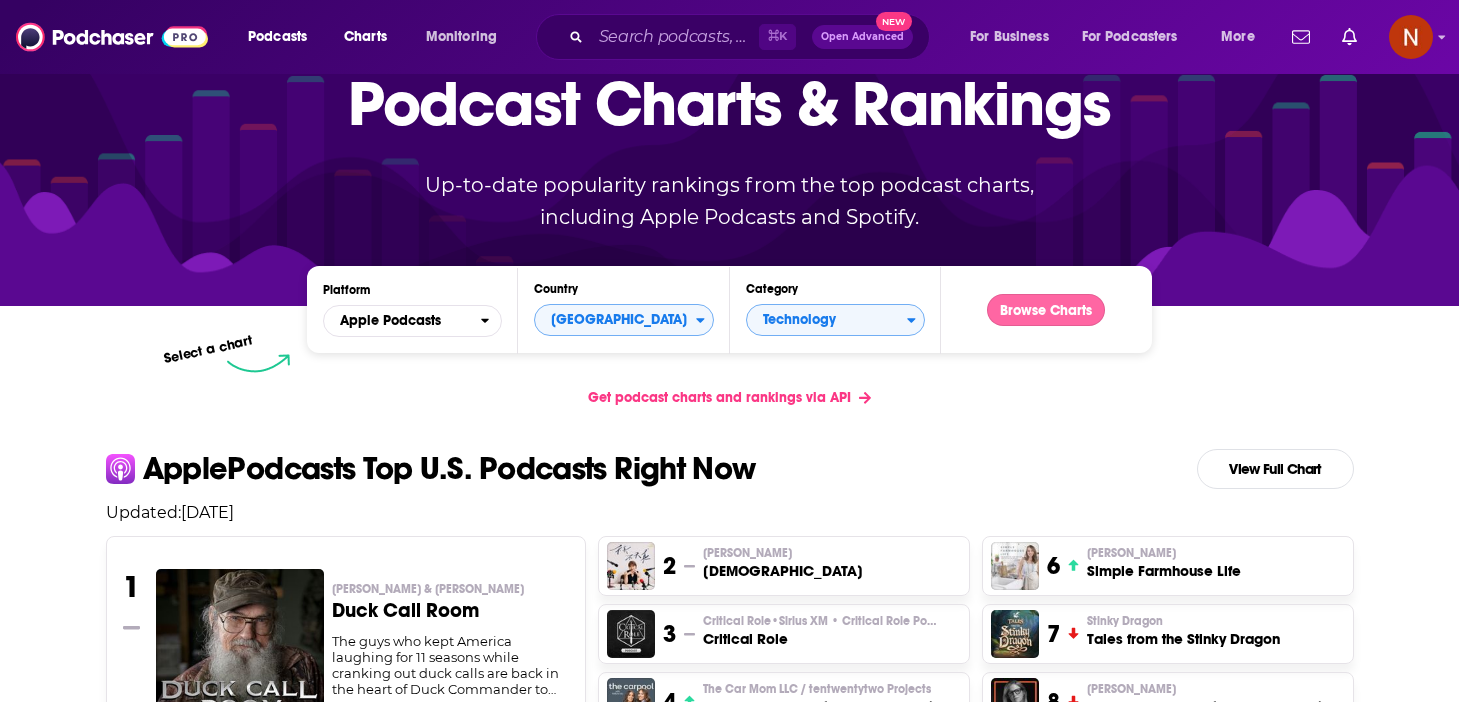 click on "Browse Charts" at bounding box center [1046, 310] 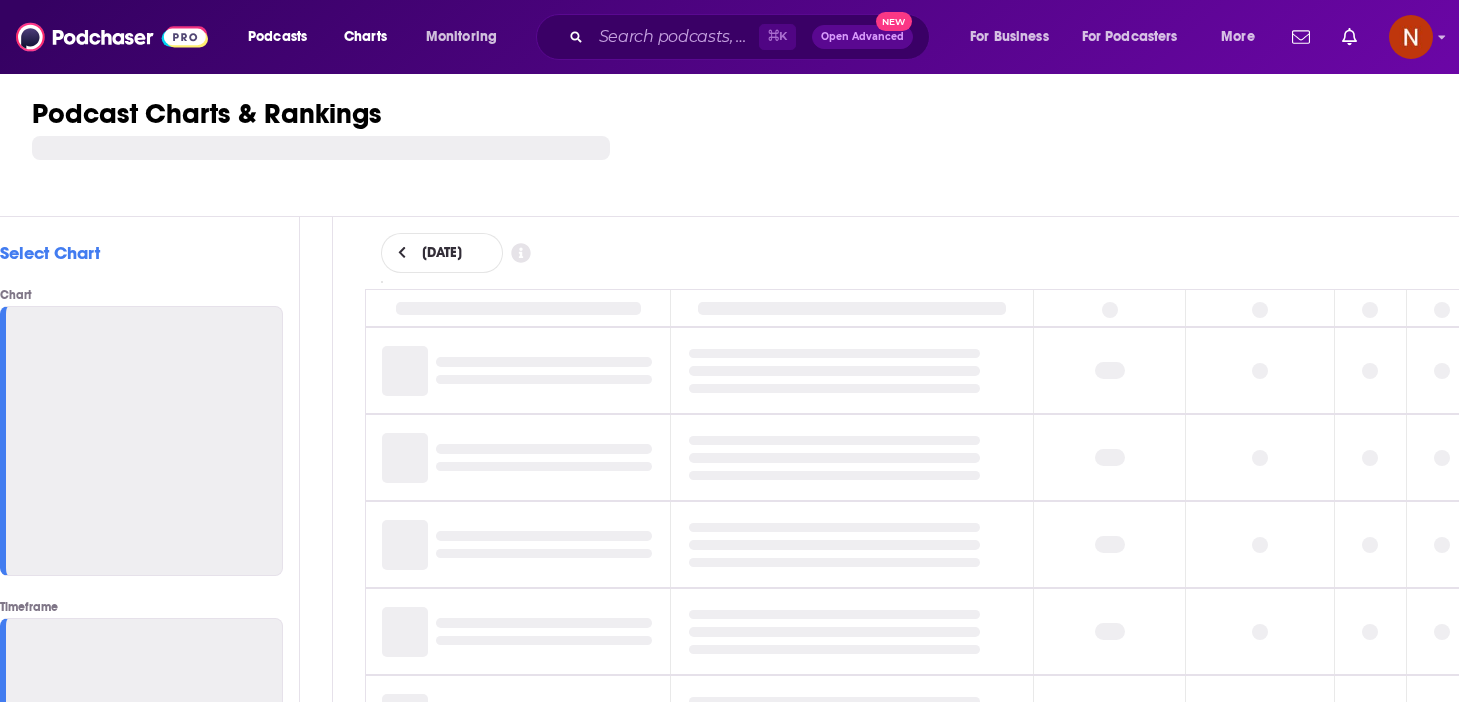 scroll, scrollTop: 0, scrollLeft: 0, axis: both 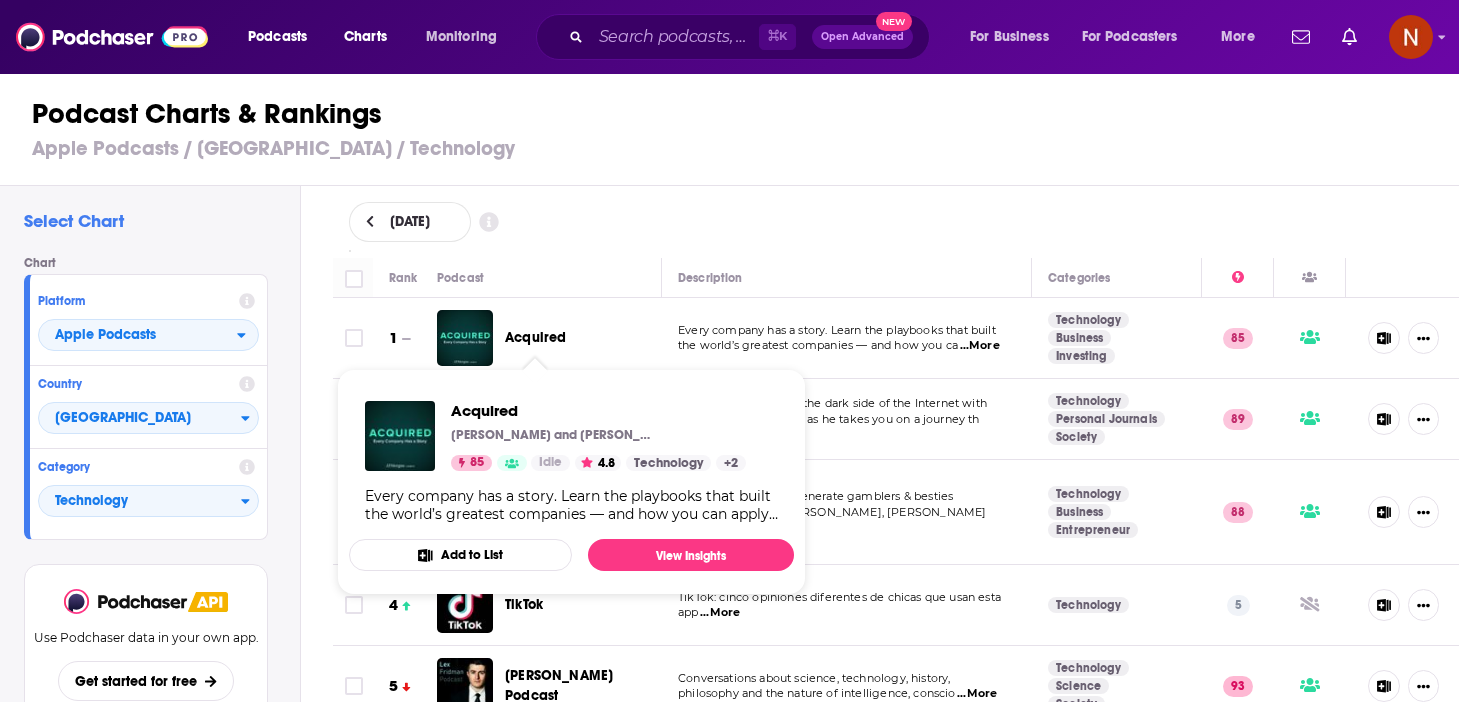 click on "Explore true stories of the dark side of the Internet with host [PERSON_NAME] as he takes you on a journey th  ...More" at bounding box center (847, 419) 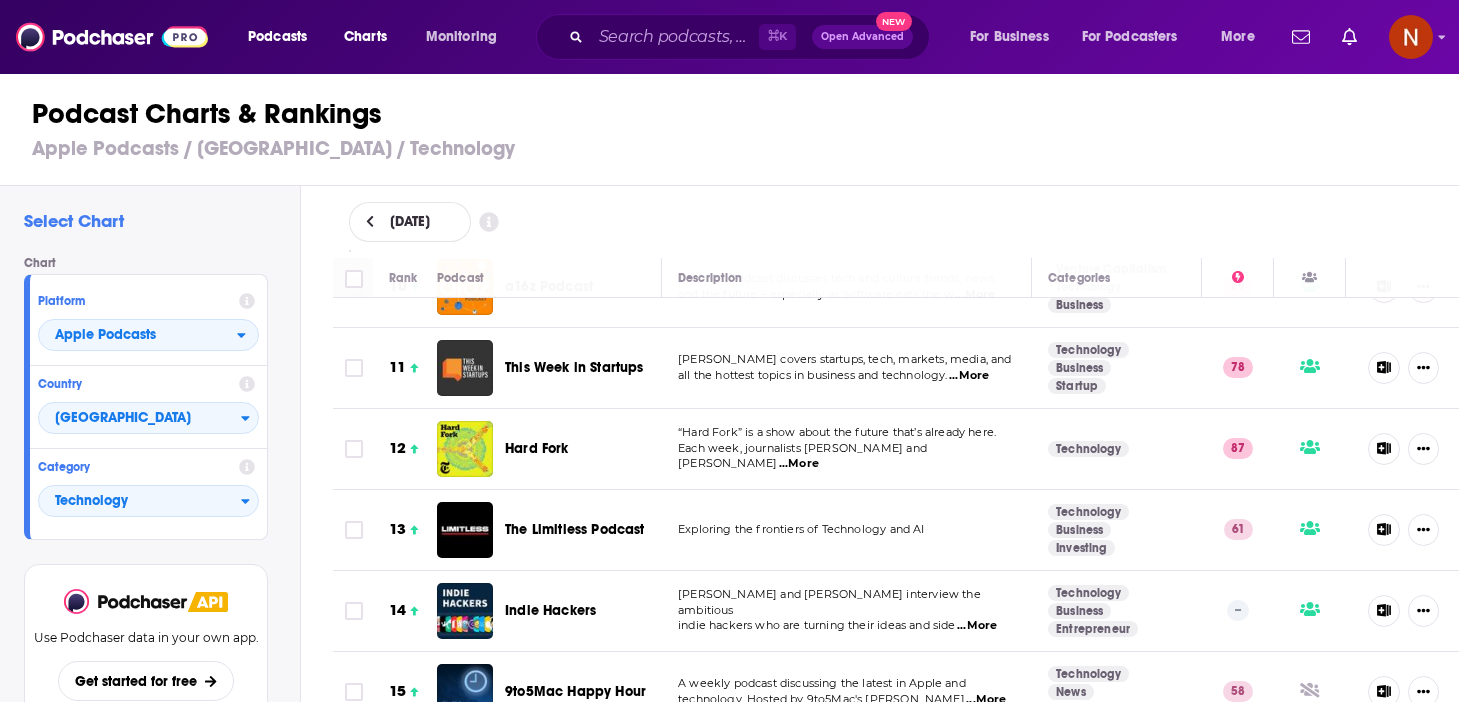 scroll, scrollTop: 854, scrollLeft: 0, axis: vertical 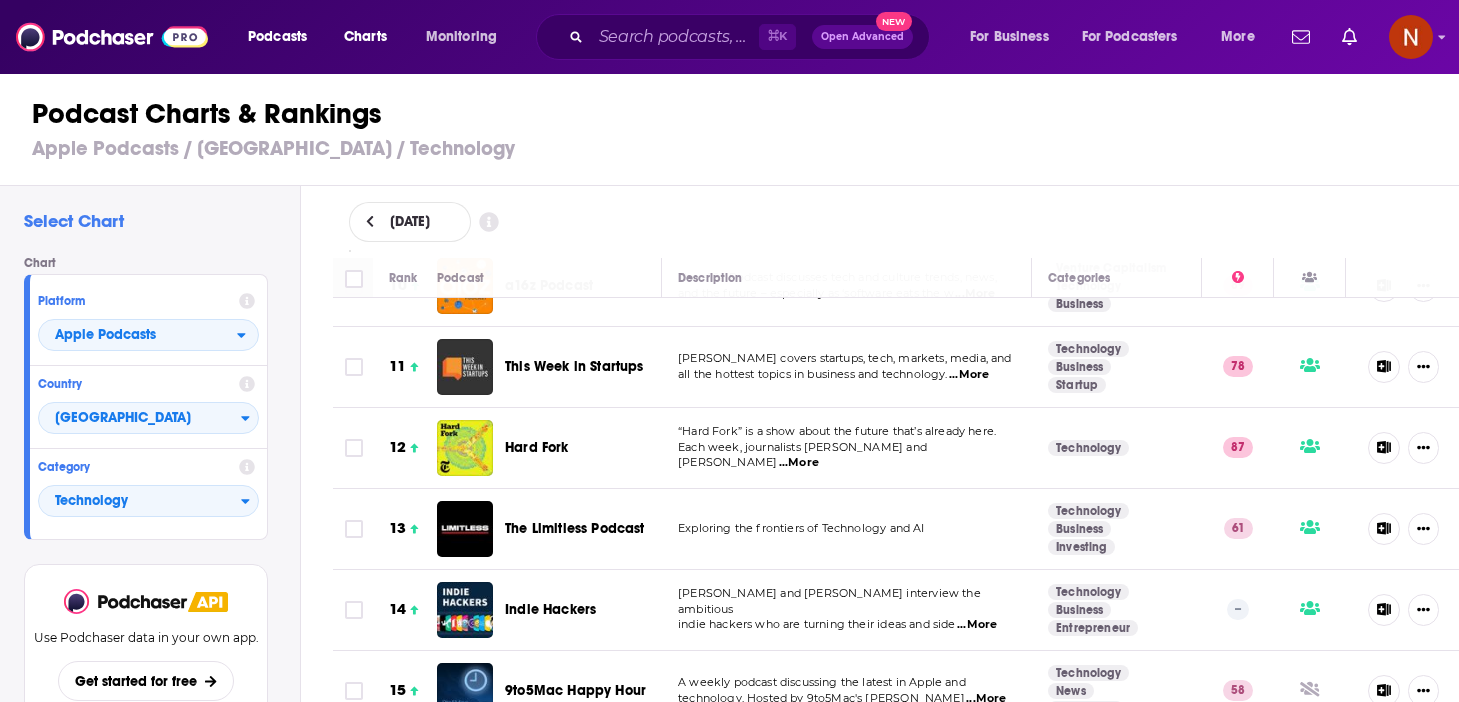 click on "The Limitless Podcast" at bounding box center (575, 528) 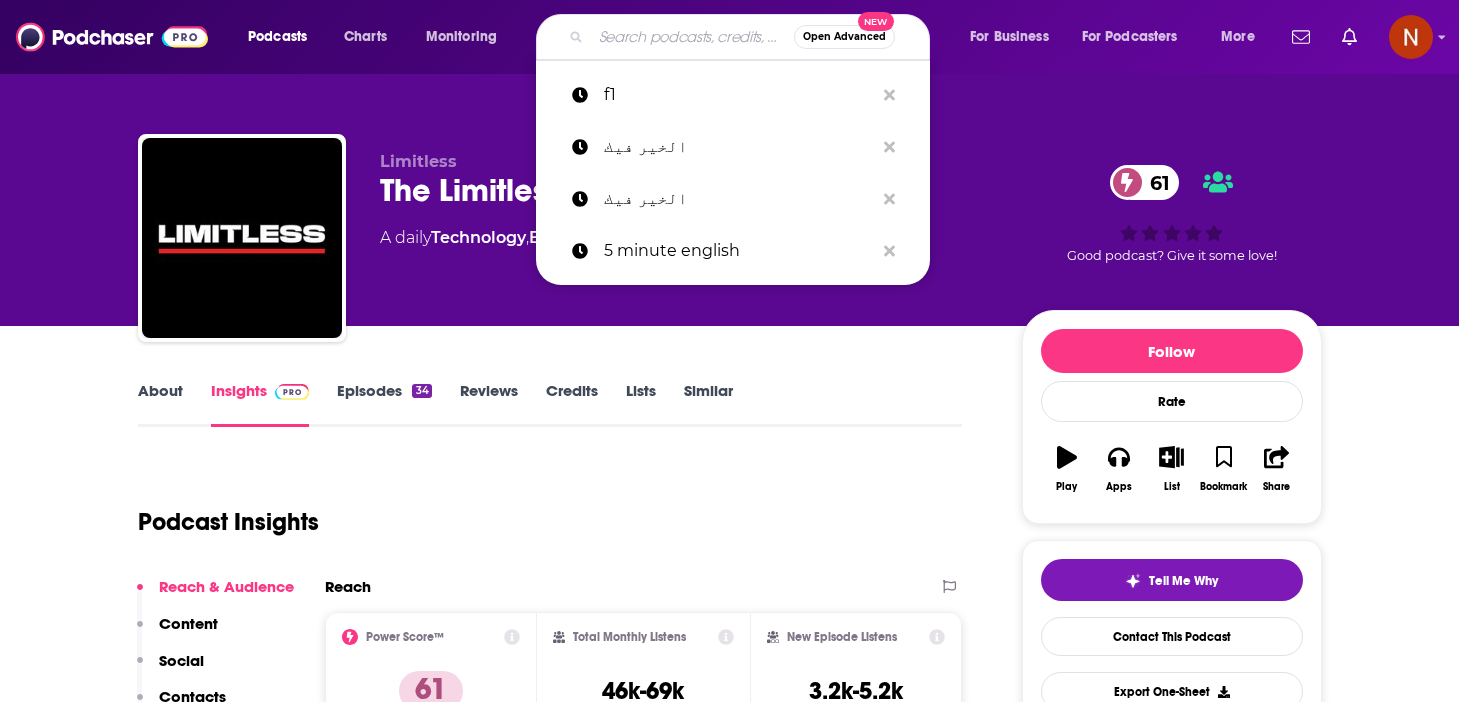 click at bounding box center [692, 37] 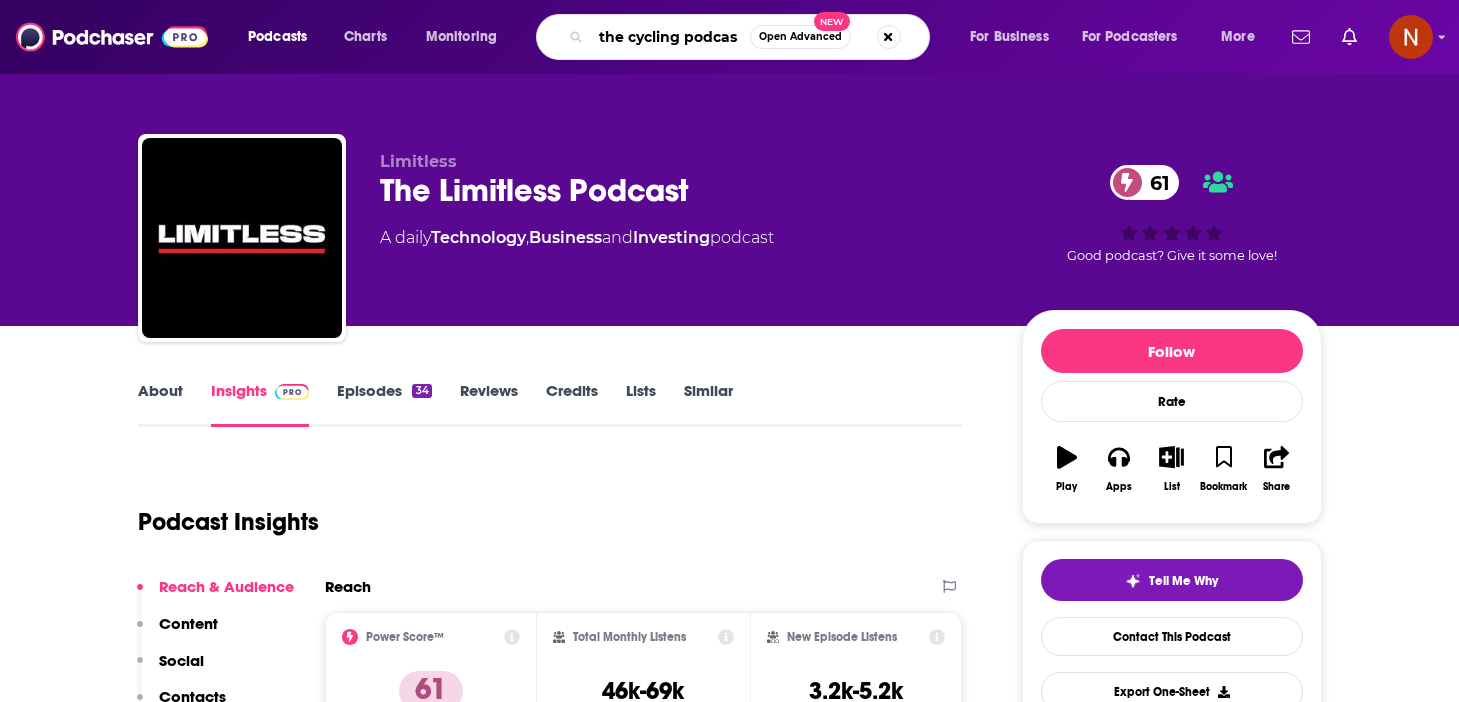 type on "the cycling podcast" 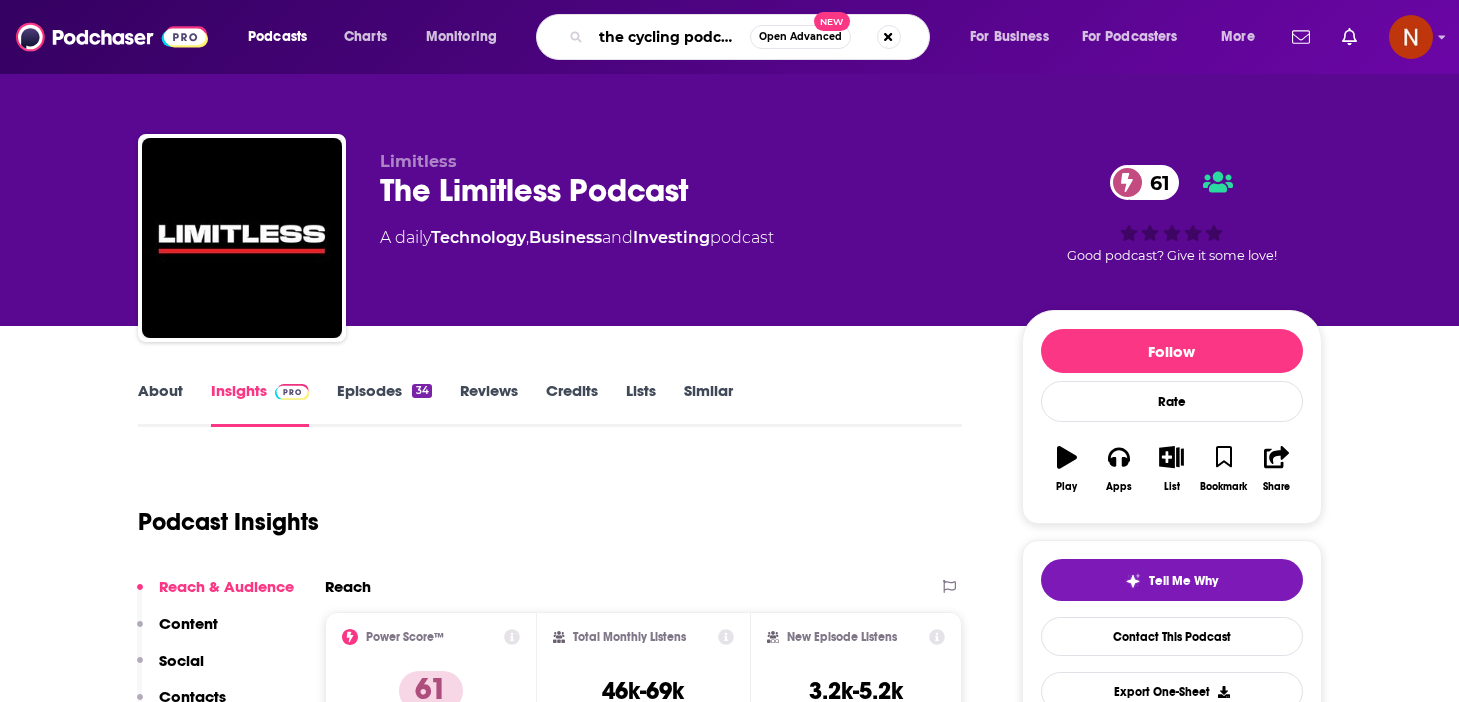 scroll, scrollTop: 0, scrollLeft: 3, axis: horizontal 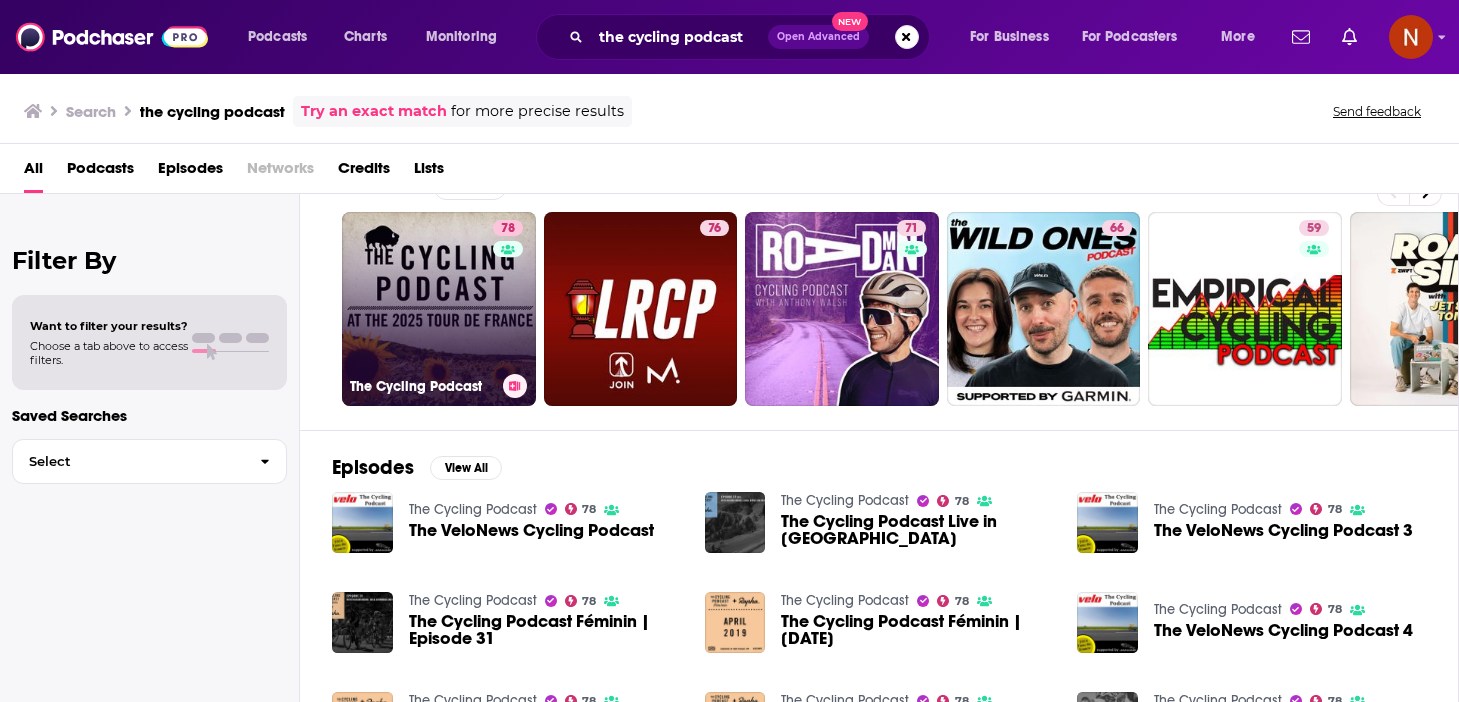 click on "The Cycling Podcast" at bounding box center (422, 386) 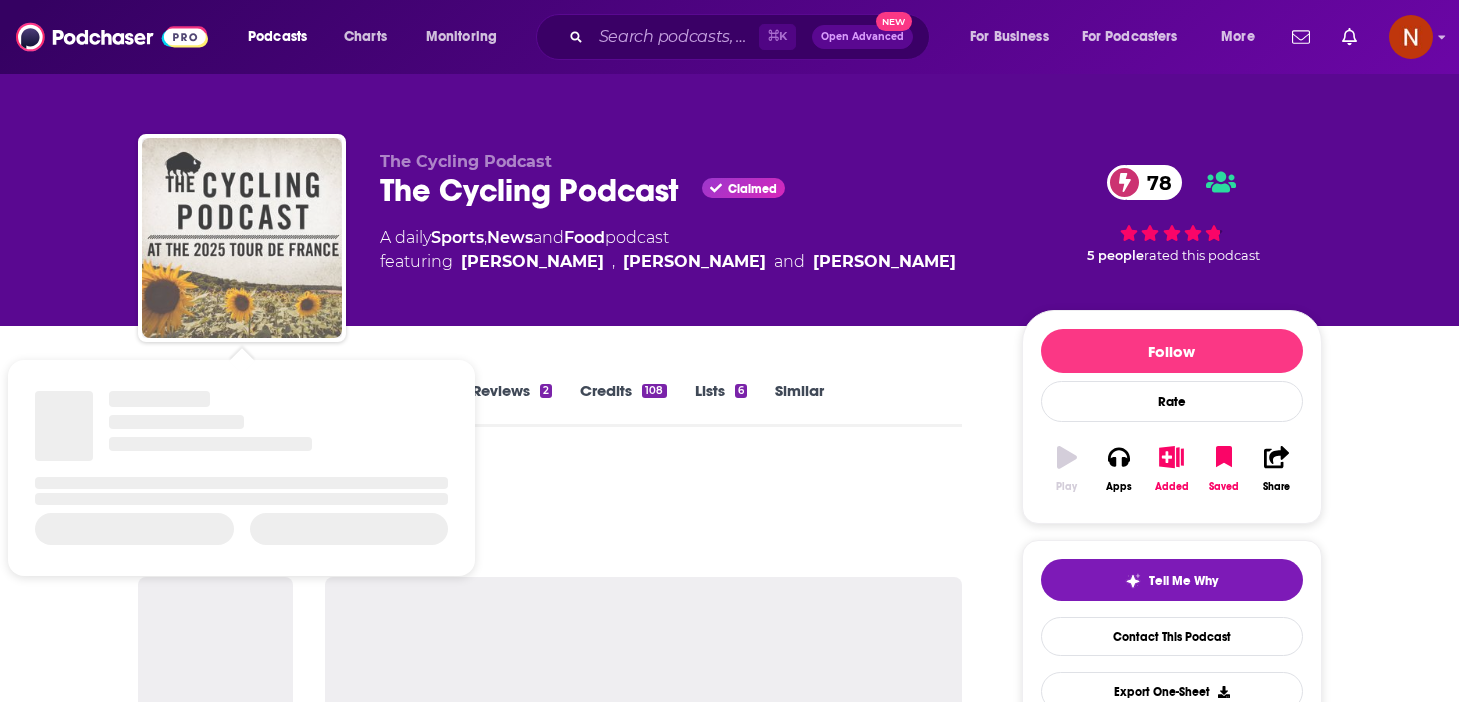 click at bounding box center (242, 238) 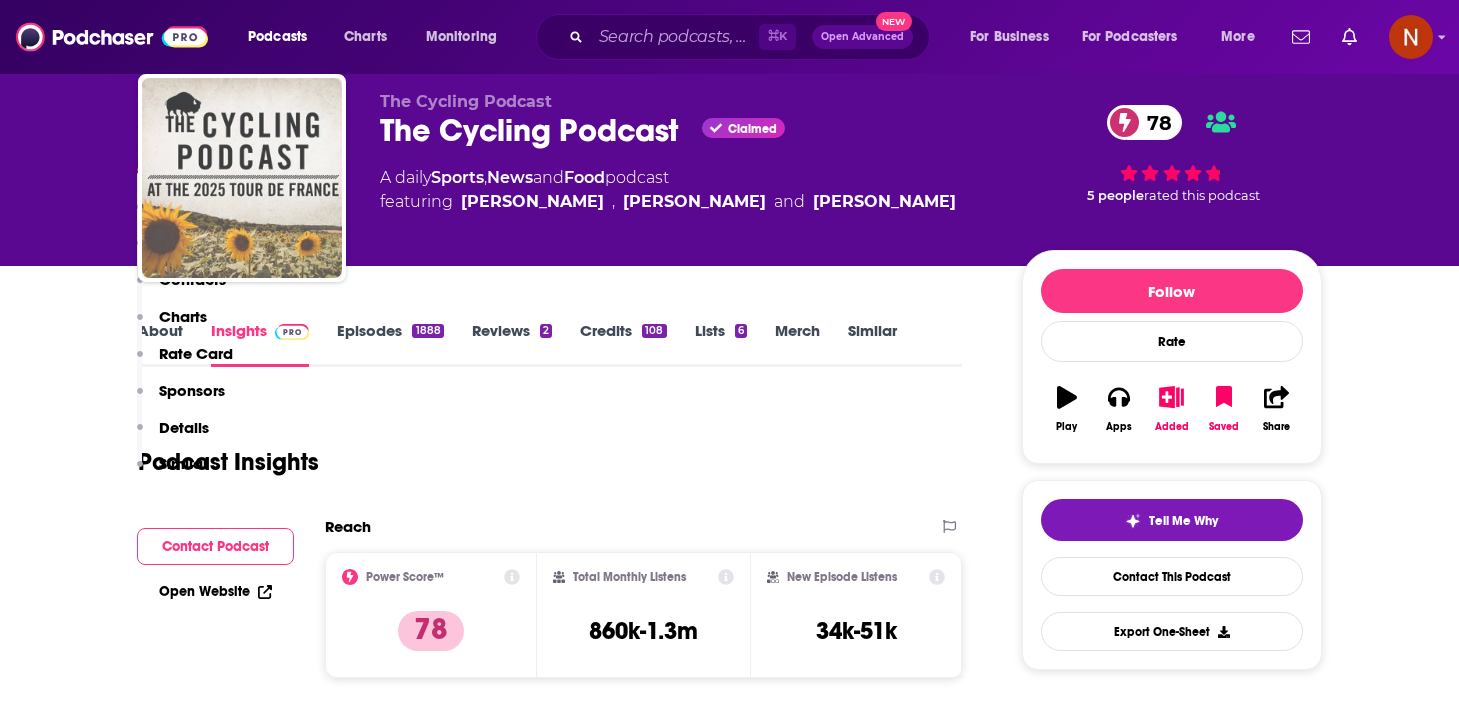 scroll, scrollTop: 0, scrollLeft: 0, axis: both 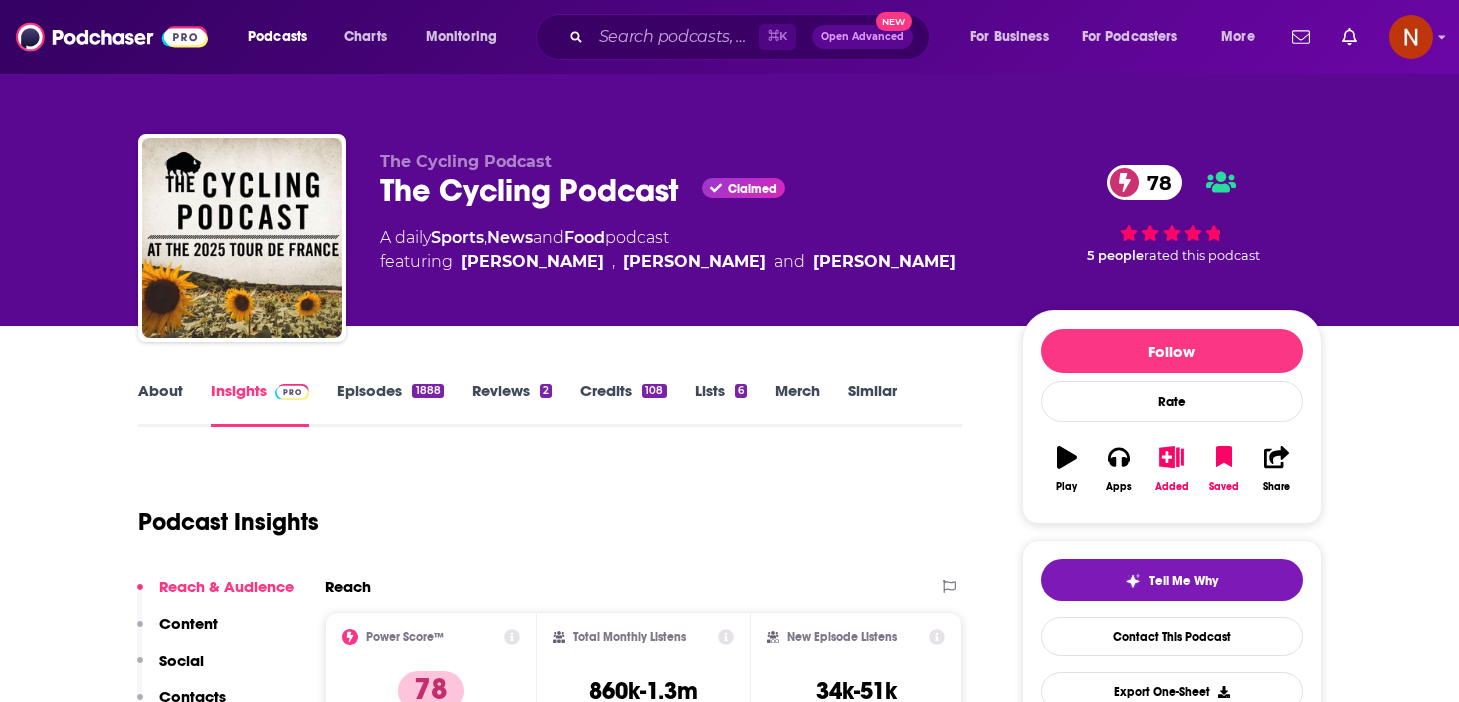 click on "Podcasts Charts Monitoring ⌘  K Open Advanced New For Business For Podcasters More" at bounding box center (754, 37) 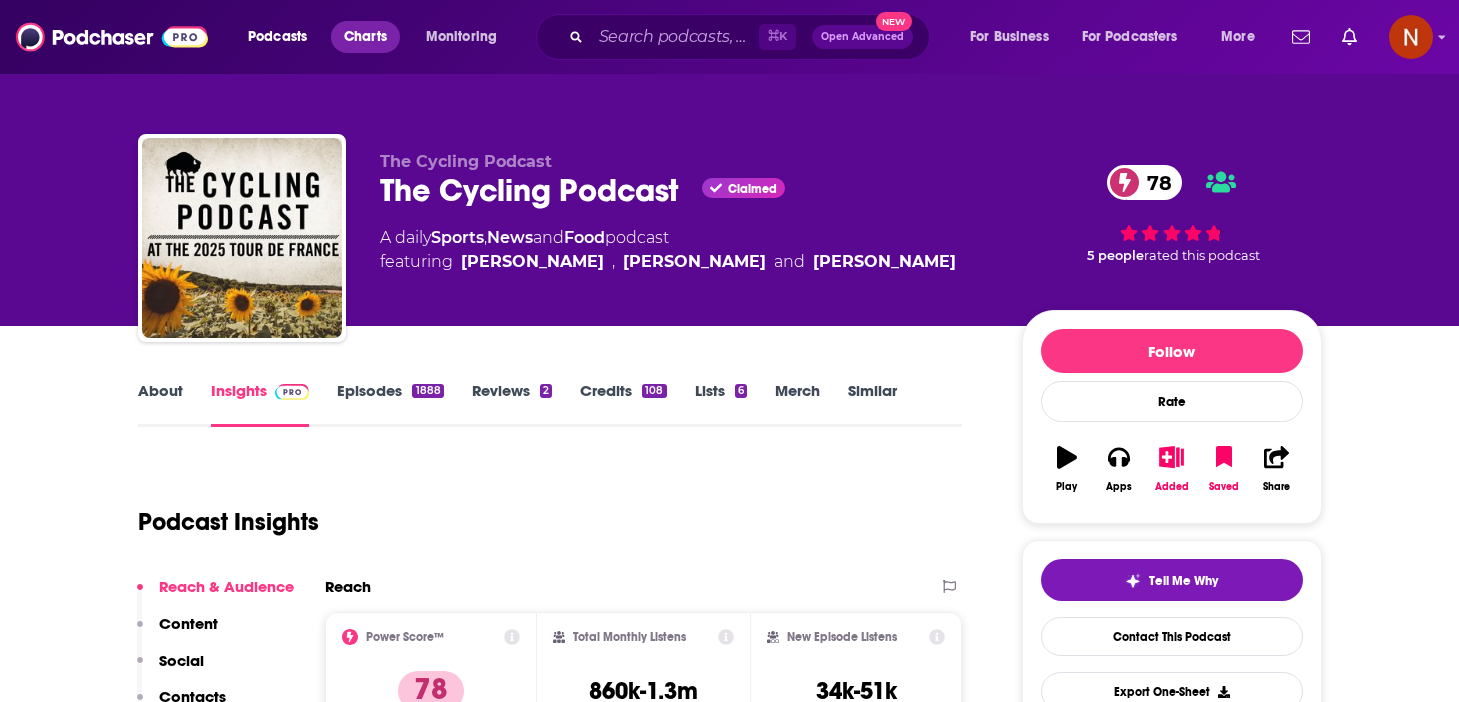 click on "Charts" at bounding box center [365, 37] 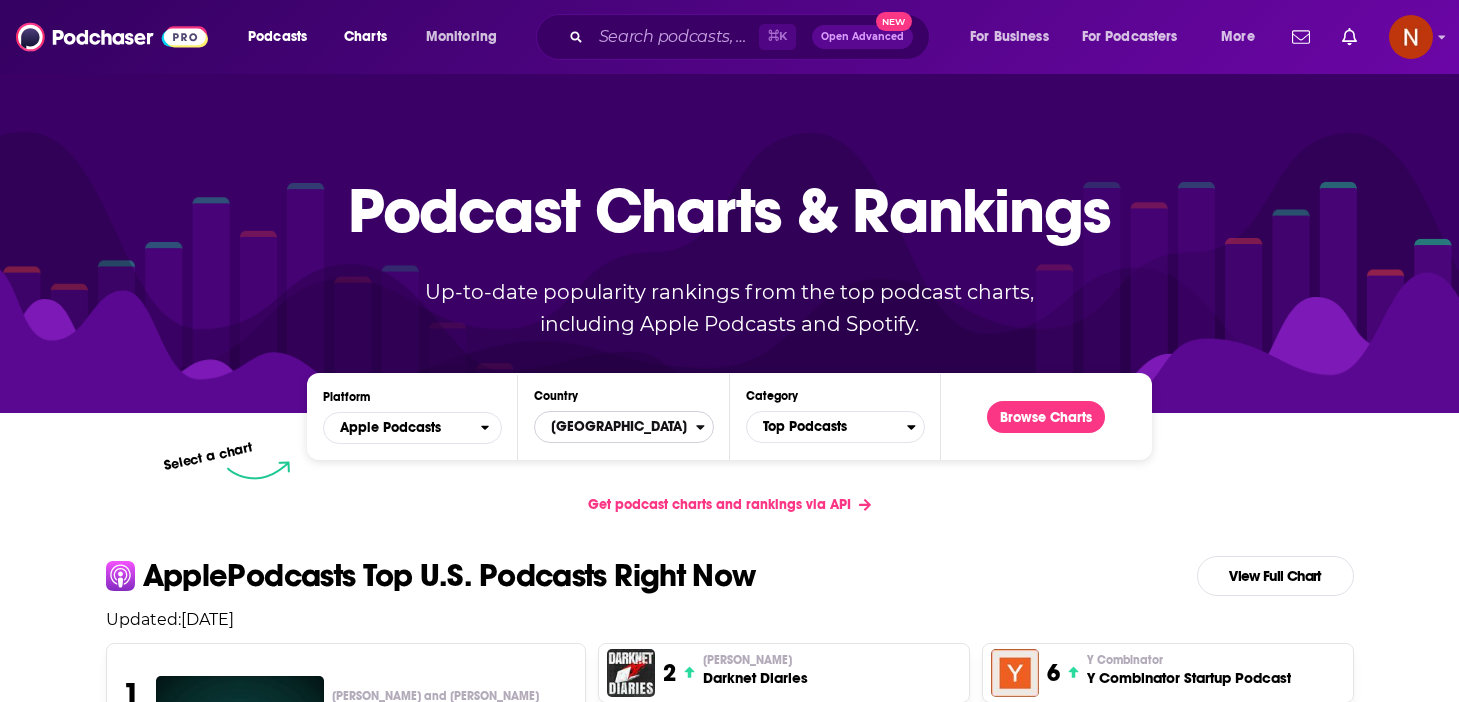 click on "[GEOGRAPHIC_DATA]" at bounding box center [615, 427] 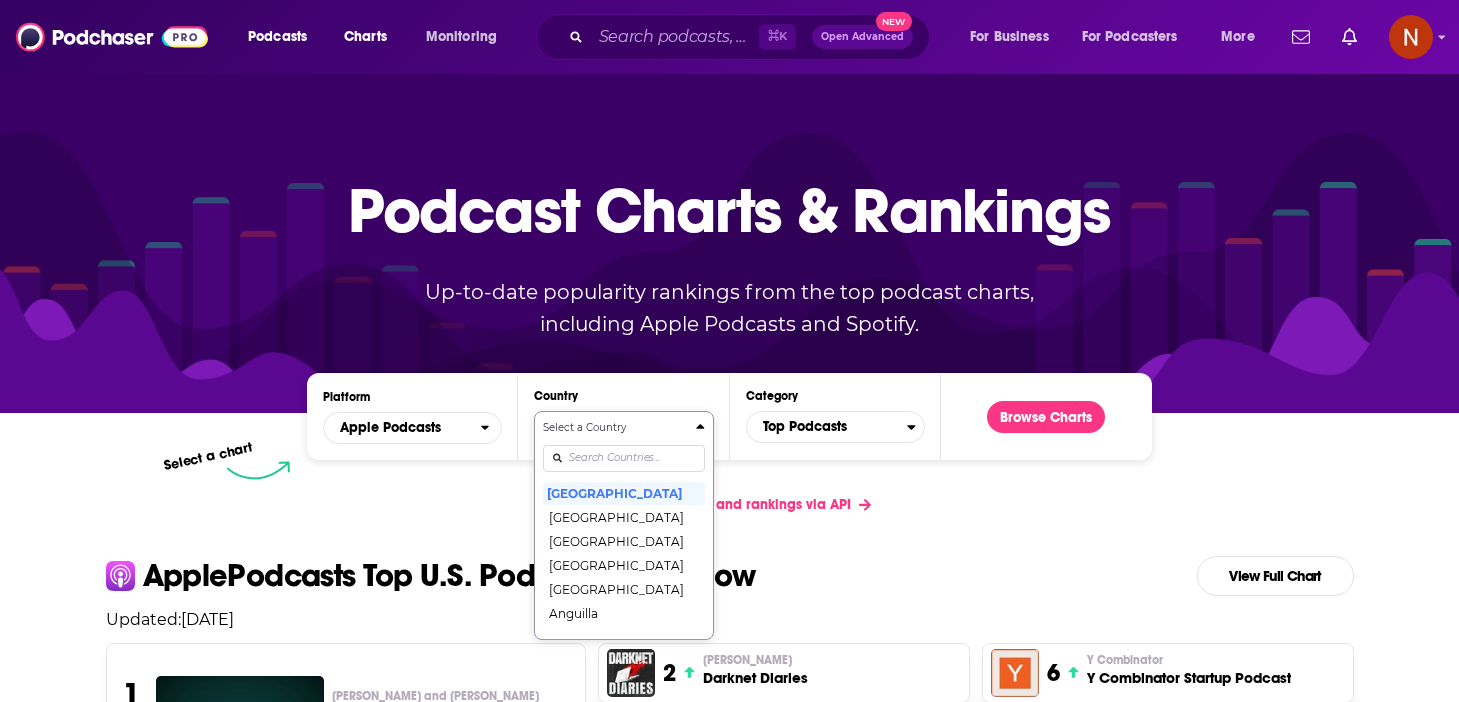 scroll, scrollTop: 107, scrollLeft: 0, axis: vertical 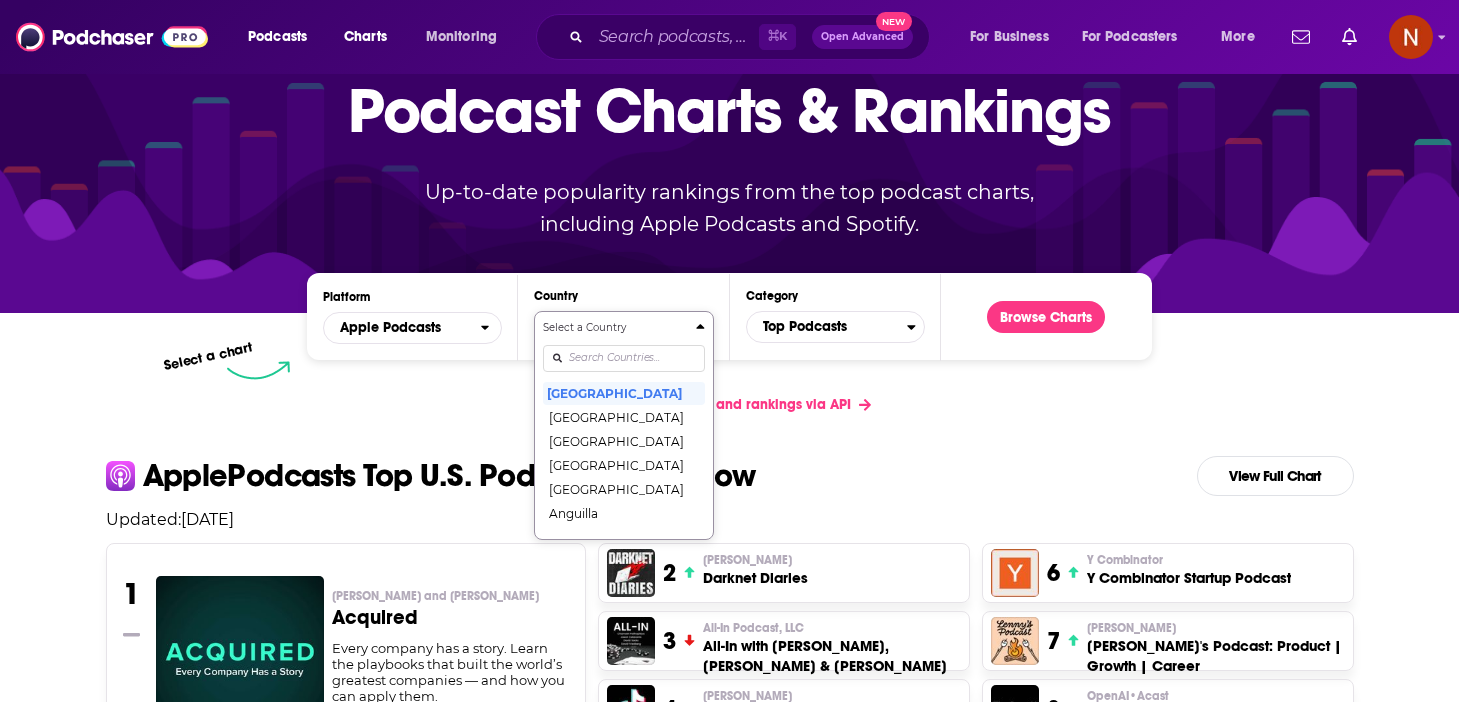 click on "Select a Country [GEOGRAPHIC_DATA] [GEOGRAPHIC_DATA] [GEOGRAPHIC_DATA] [GEOGRAPHIC_DATA] [GEOGRAPHIC_DATA] [GEOGRAPHIC_DATA] [GEOGRAPHIC_DATA] [GEOGRAPHIC_DATA] [GEOGRAPHIC_DATA] [GEOGRAPHIC_DATA] [GEOGRAPHIC_DATA] [GEOGRAPHIC_DATA] [GEOGRAPHIC_DATA] [GEOGRAPHIC_DATA] [GEOGRAPHIC_DATA] [GEOGRAPHIC_DATA] [GEOGRAPHIC_DATA] [GEOGRAPHIC_DATA] [GEOGRAPHIC_DATA] [GEOGRAPHIC_DATA] [GEOGRAPHIC_DATA] [GEOGRAPHIC_DATA] [GEOGRAPHIC_DATA] [GEOGRAPHIC_DATA] [GEOGRAPHIC_DATA] [GEOGRAPHIC_DATA] [GEOGRAPHIC_DATA] [GEOGRAPHIC_DATA] [GEOGRAPHIC_DATA] [GEOGRAPHIC_DATA] [GEOGRAPHIC_DATA] [GEOGRAPHIC_DATA] [GEOGRAPHIC_DATA] [GEOGRAPHIC_DATA] [GEOGRAPHIC_DATA] [GEOGRAPHIC_DATA] [GEOGRAPHIC_DATA] [GEOGRAPHIC_DATA] [GEOGRAPHIC_DATA] [GEOGRAPHIC_DATA] [GEOGRAPHIC_DATA] ([GEOGRAPHIC_DATA]) [GEOGRAPHIC_DATA] [GEOGRAPHIC_DATA] [GEOGRAPHIC_DATA] [GEOGRAPHIC_DATA] [GEOGRAPHIC_DATA] [GEOGRAPHIC_DATA] [GEOGRAPHIC_DATA] [GEOGRAPHIC_DATA] [GEOGRAPHIC_DATA] [GEOGRAPHIC_DATA] [GEOGRAPHIC_DATA] [GEOGRAPHIC_DATA] [GEOGRAPHIC_DATA] [GEOGRAPHIC_DATA] [GEOGRAPHIC_DATA] [GEOGRAPHIC_DATA] [GEOGRAPHIC_DATA] [US_STATE] [GEOGRAPHIC_DATA] [GEOGRAPHIC_DATA] [GEOGRAPHIC_DATA] [GEOGRAPHIC_DATA] [GEOGRAPHIC_DATA] [GEOGRAPHIC_DATA] [GEOGRAPHIC_DATA] [GEOGRAPHIC_DATA] [GEOGRAPHIC_DATA] [GEOGRAPHIC_DATA] [GEOGRAPHIC_DATA] [GEOGRAPHIC_DATA] [GEOGRAPHIC_DATA] [GEOGRAPHIC_DATA] [GEOGRAPHIC_DATA] [GEOGRAPHIC_DATA] [GEOGRAPHIC_DATA] [GEOGRAPHIC_DATA] [GEOGRAPHIC_DATA] [GEOGRAPHIC_DATA] [GEOGRAPHIC_DATA] [GEOGRAPHIC_DATA] [GEOGRAPHIC_DATA] [GEOGRAPHIC_DATA] [GEOGRAPHIC_DATA] [GEOGRAPHIC_DATA] [GEOGRAPHIC_DATA] [GEOGRAPHIC_DATA] [GEOGRAPHIC_DATA] [GEOGRAPHIC_DATA] [GEOGRAPHIC_DATA] [GEOGRAPHIC_DATA] [GEOGRAPHIC_DATA] [GEOGRAPHIC_DATA] [GEOGRAPHIC_DATA], [GEOGRAPHIC_DATA] [GEOGRAPHIC_DATA] [GEOGRAPHIC_DATA] [GEOGRAPHIC_DATA] [GEOGRAPHIC_DATA] [GEOGRAPHIC_DATA] [GEOGRAPHIC_DATA] [GEOGRAPHIC_DATA] [GEOGRAPHIC_DATA] [GEOGRAPHIC_DATA], [GEOGRAPHIC_DATA] [GEOGRAPHIC_DATA] [GEOGRAPHIC_DATA] [GEOGRAPHIC_DATA]" at bounding box center (623, 425) 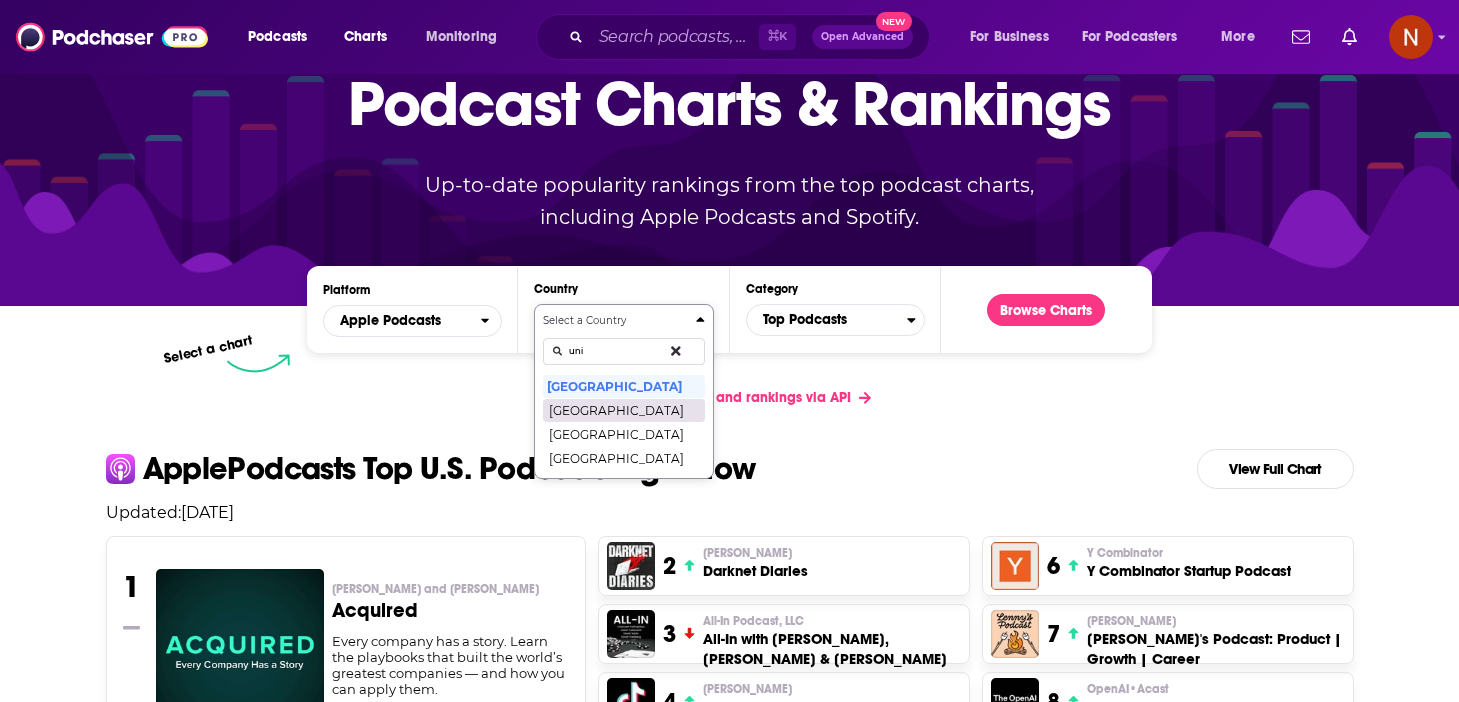 type on "uni" 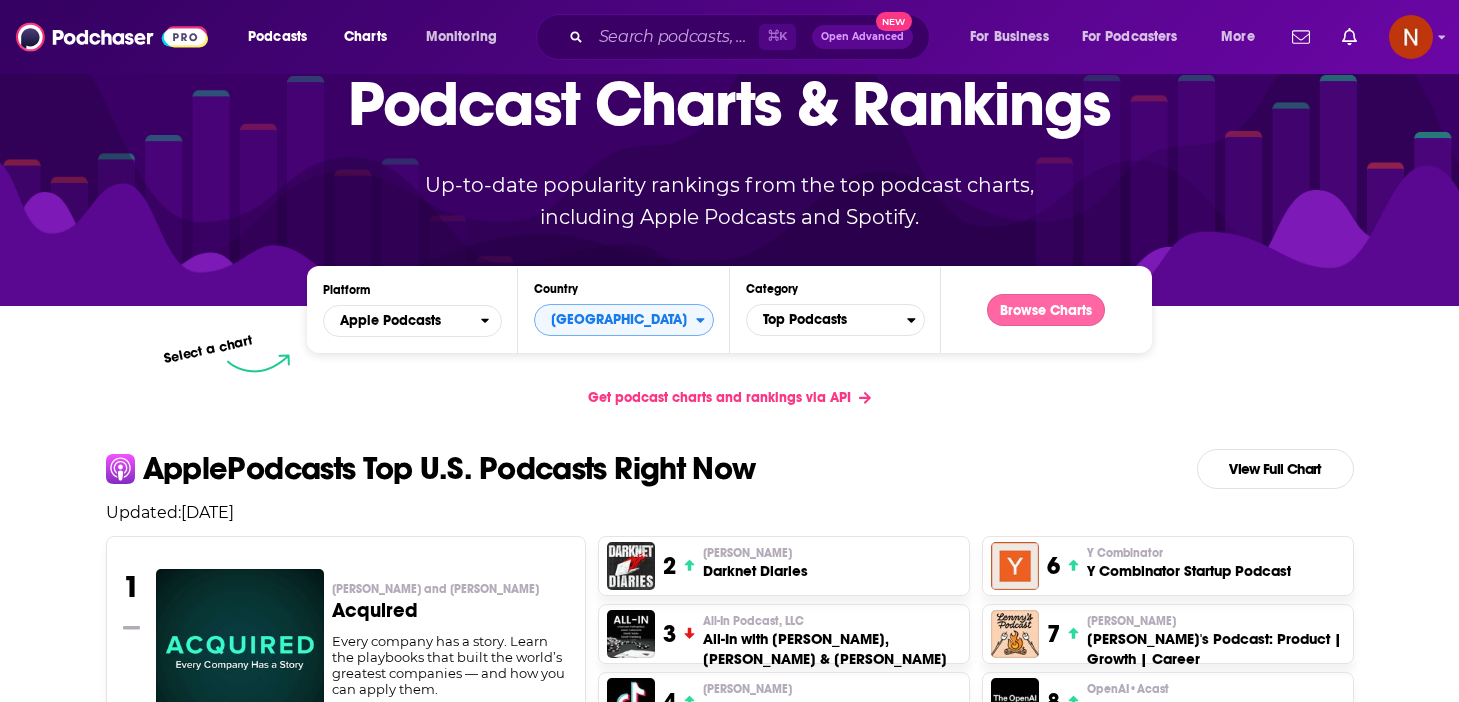 click on "Browse Charts" at bounding box center (1046, 310) 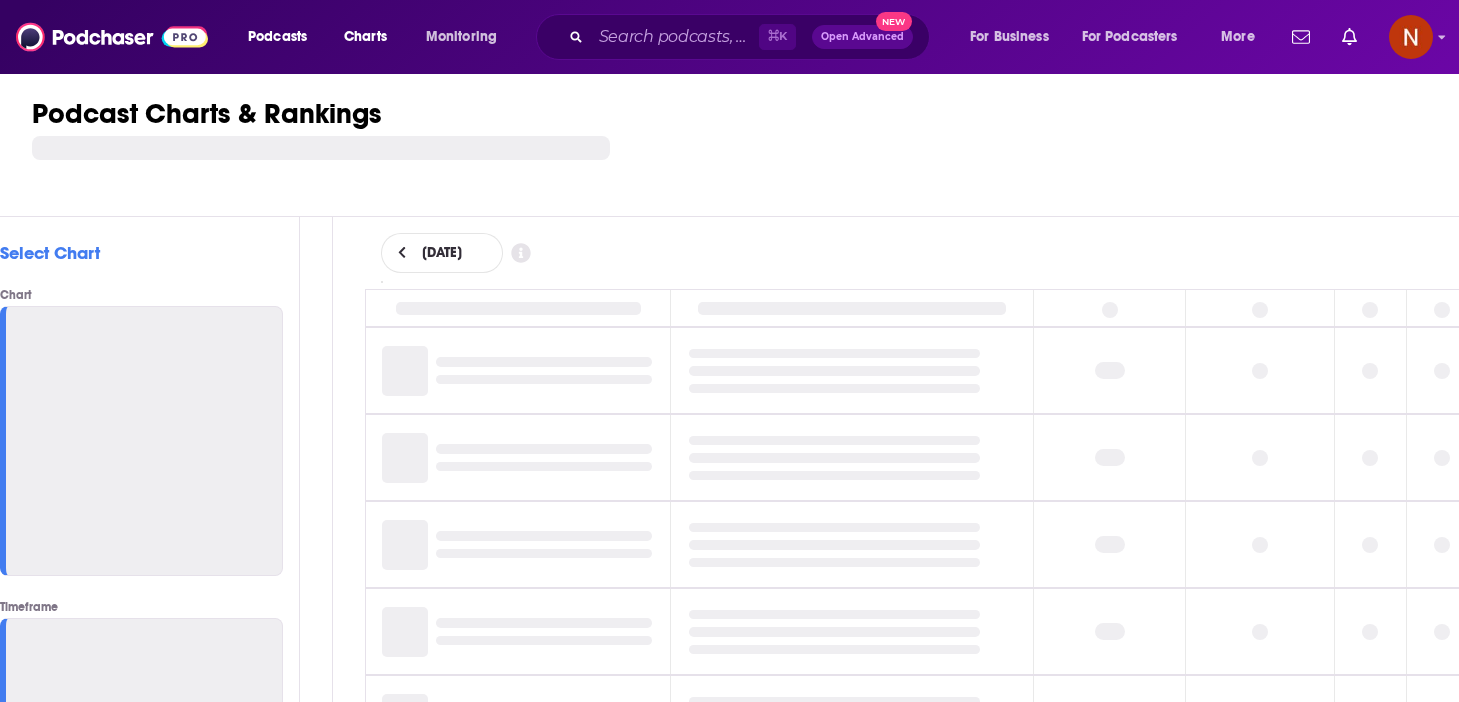 scroll, scrollTop: 0, scrollLeft: 0, axis: both 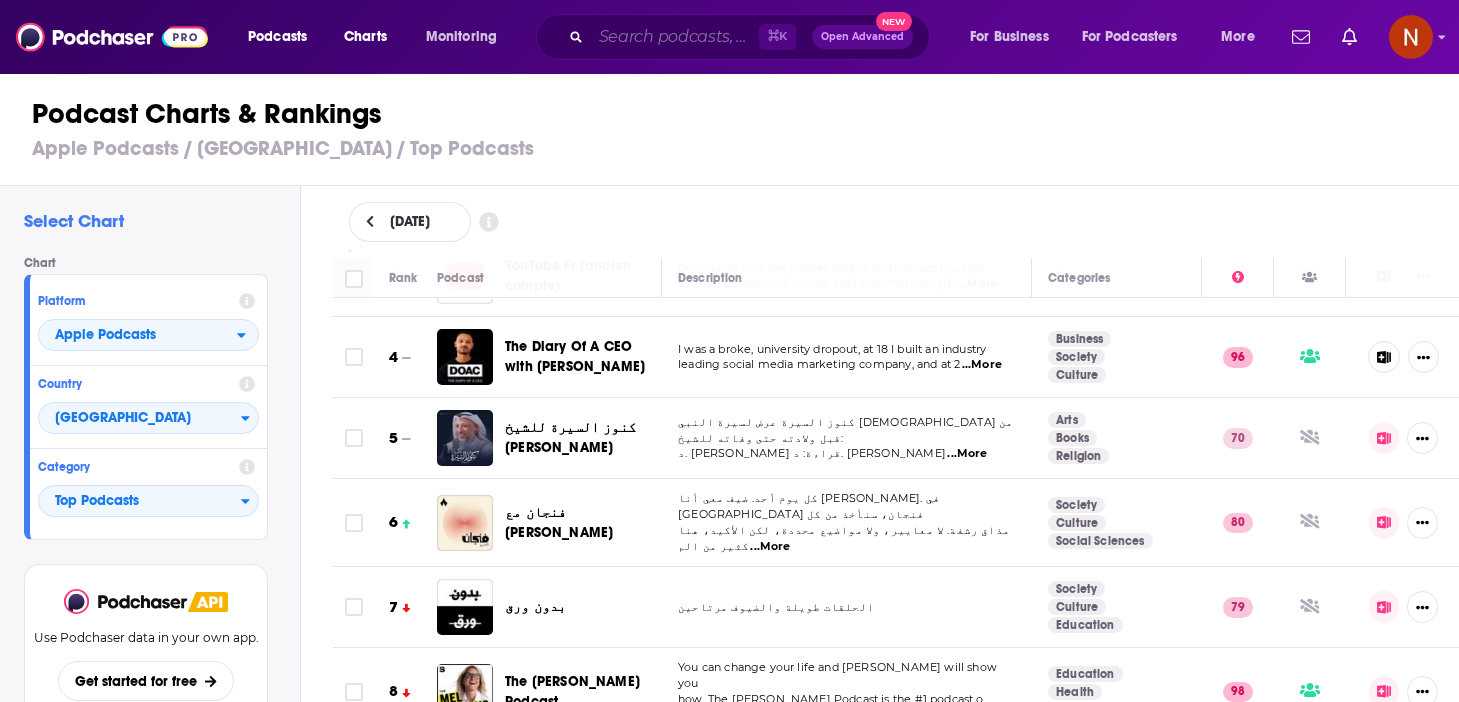 click at bounding box center [675, 37] 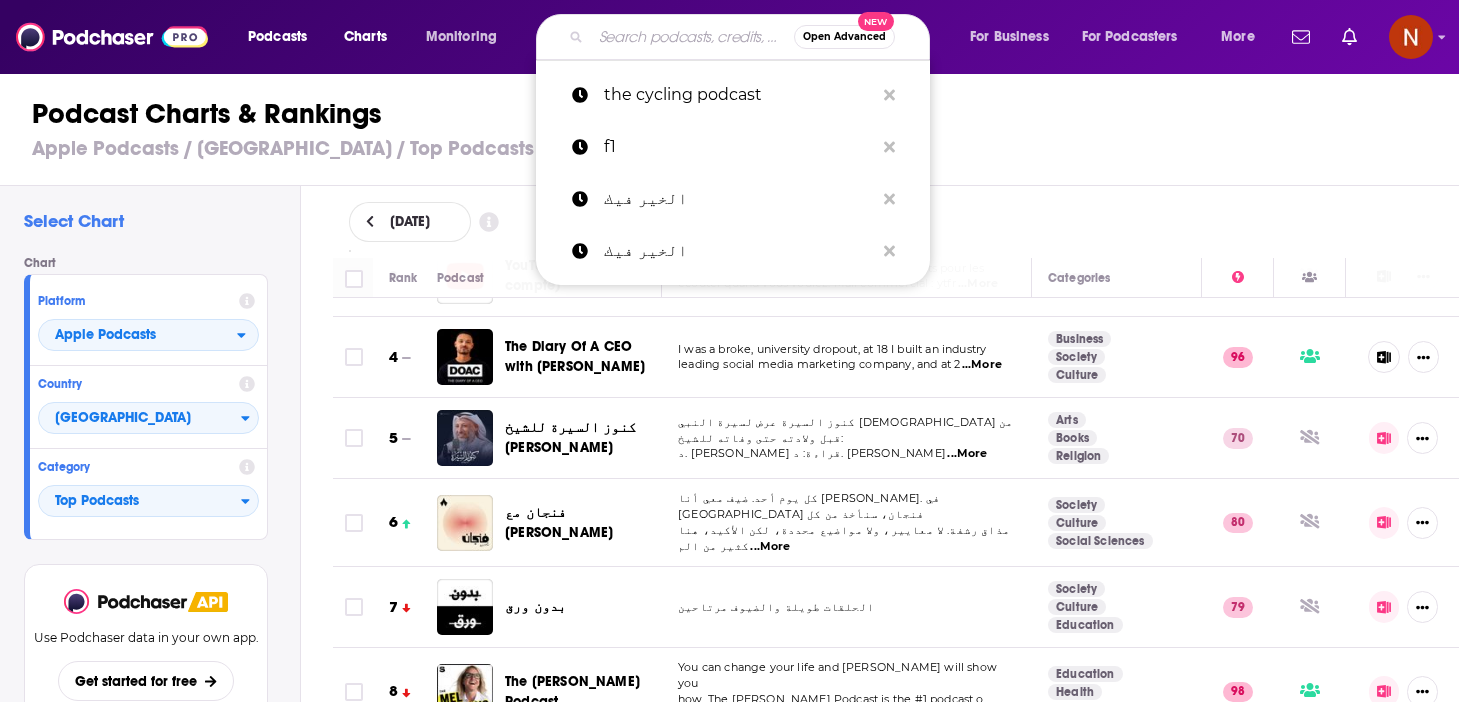 paste on "Down The Dog" 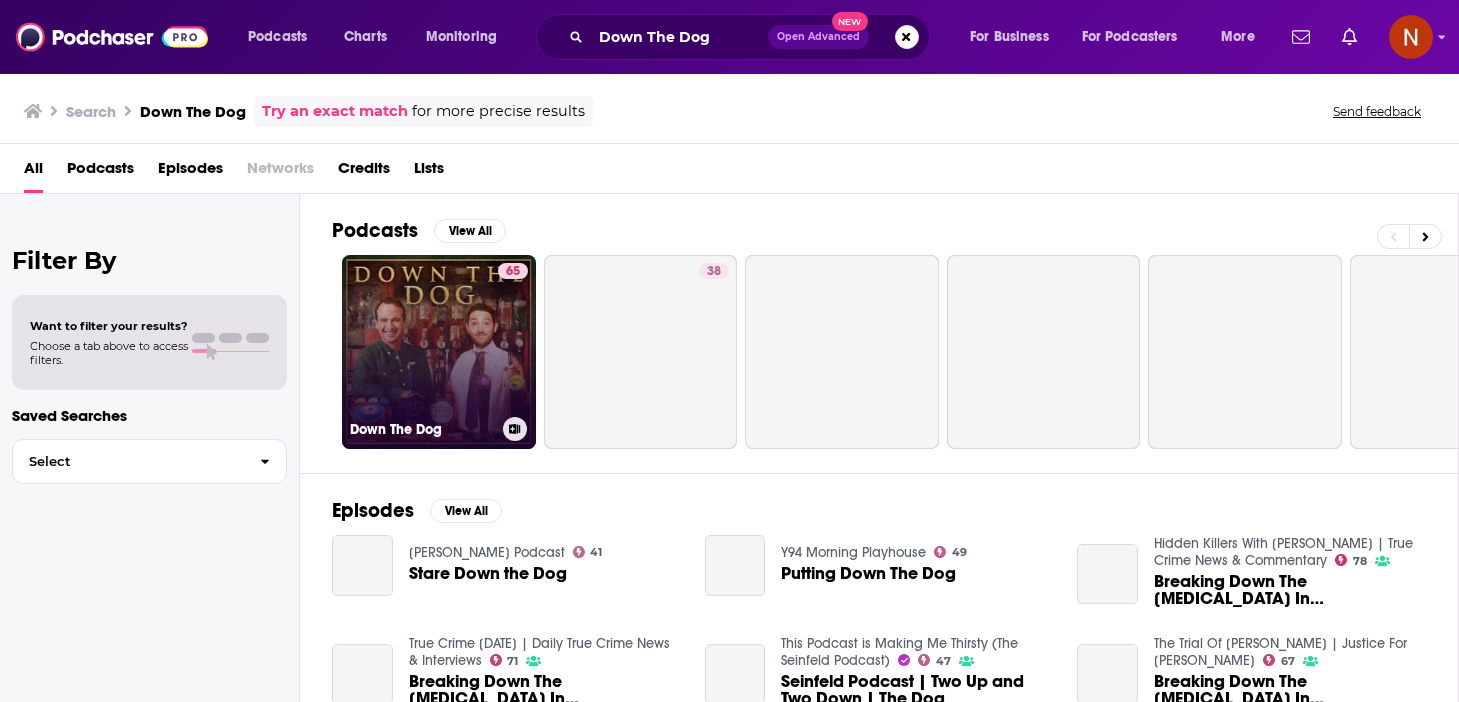 click on "Down The Dog" at bounding box center [422, 429] 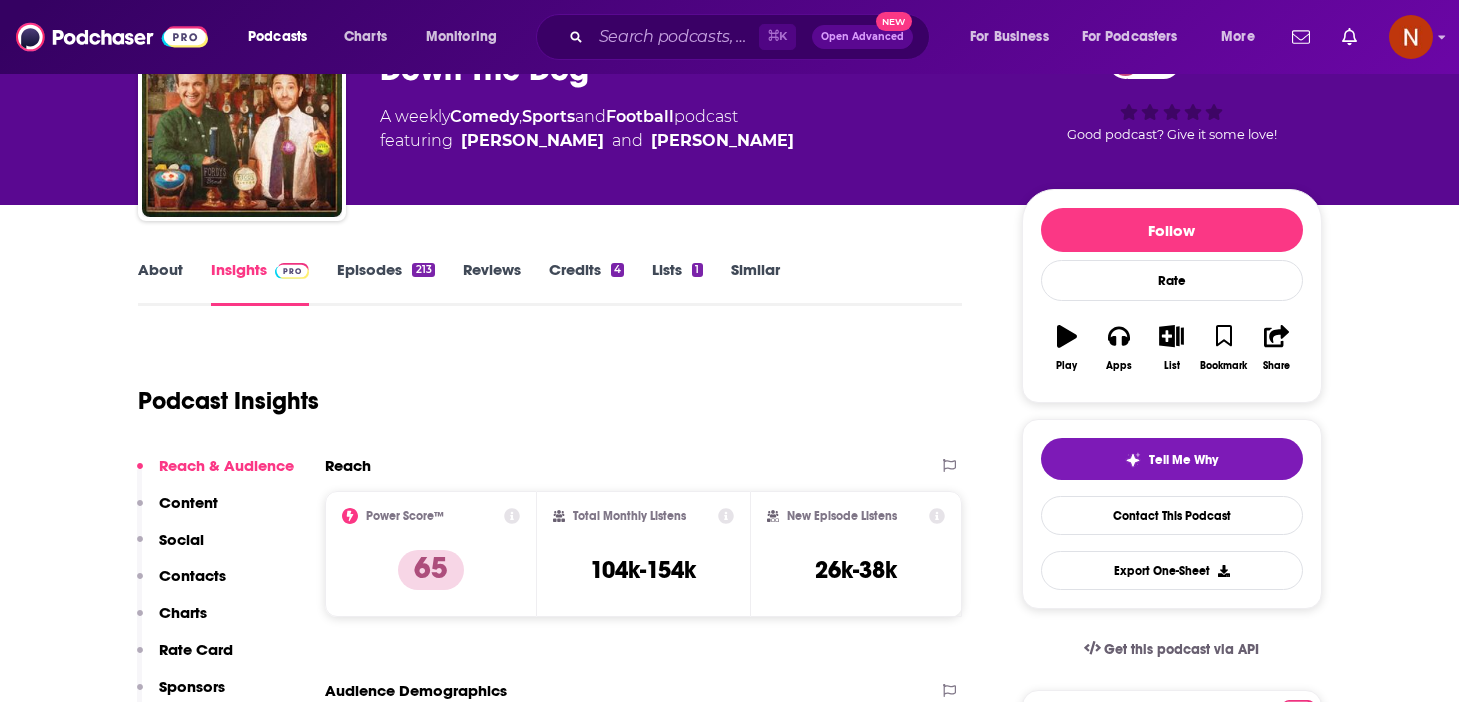 scroll, scrollTop: 122, scrollLeft: 0, axis: vertical 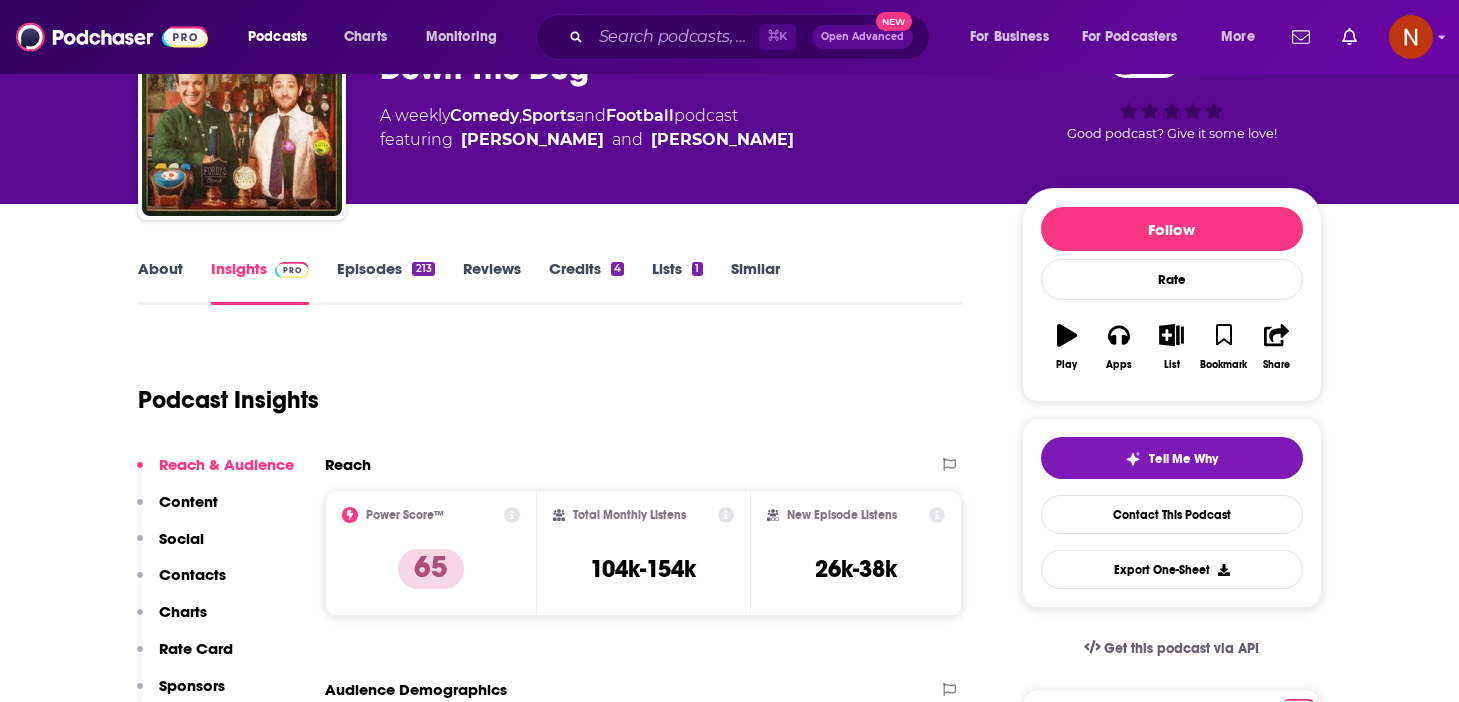 click on "About" at bounding box center (160, 282) 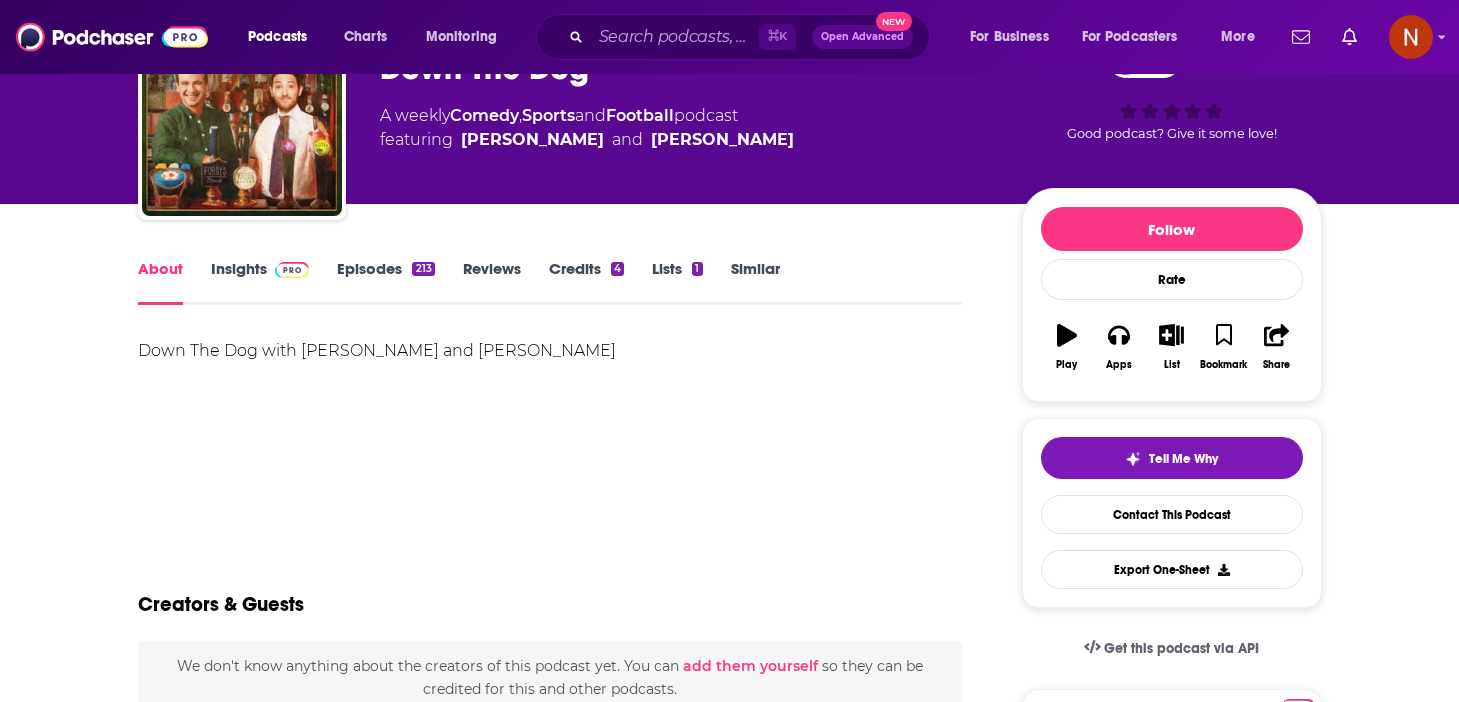 scroll, scrollTop: 0, scrollLeft: 0, axis: both 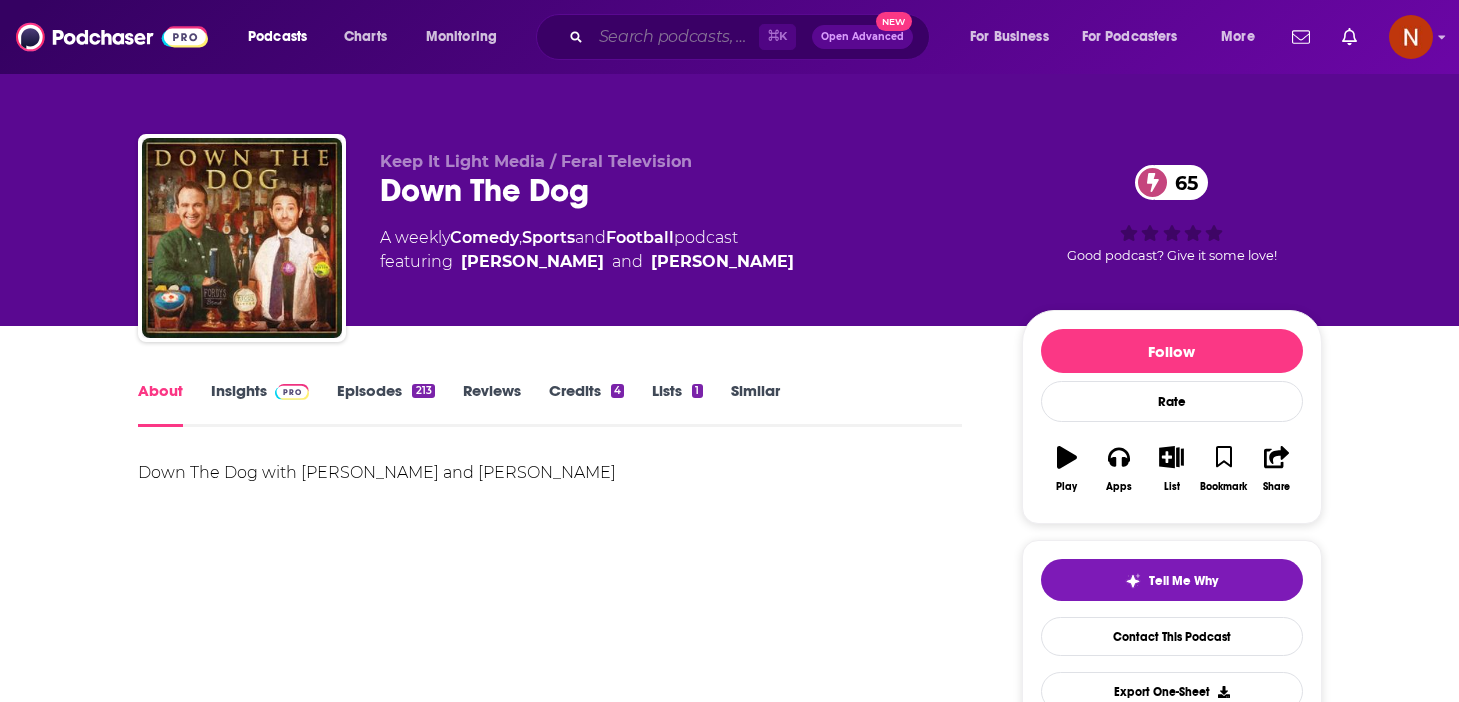 click at bounding box center (675, 37) 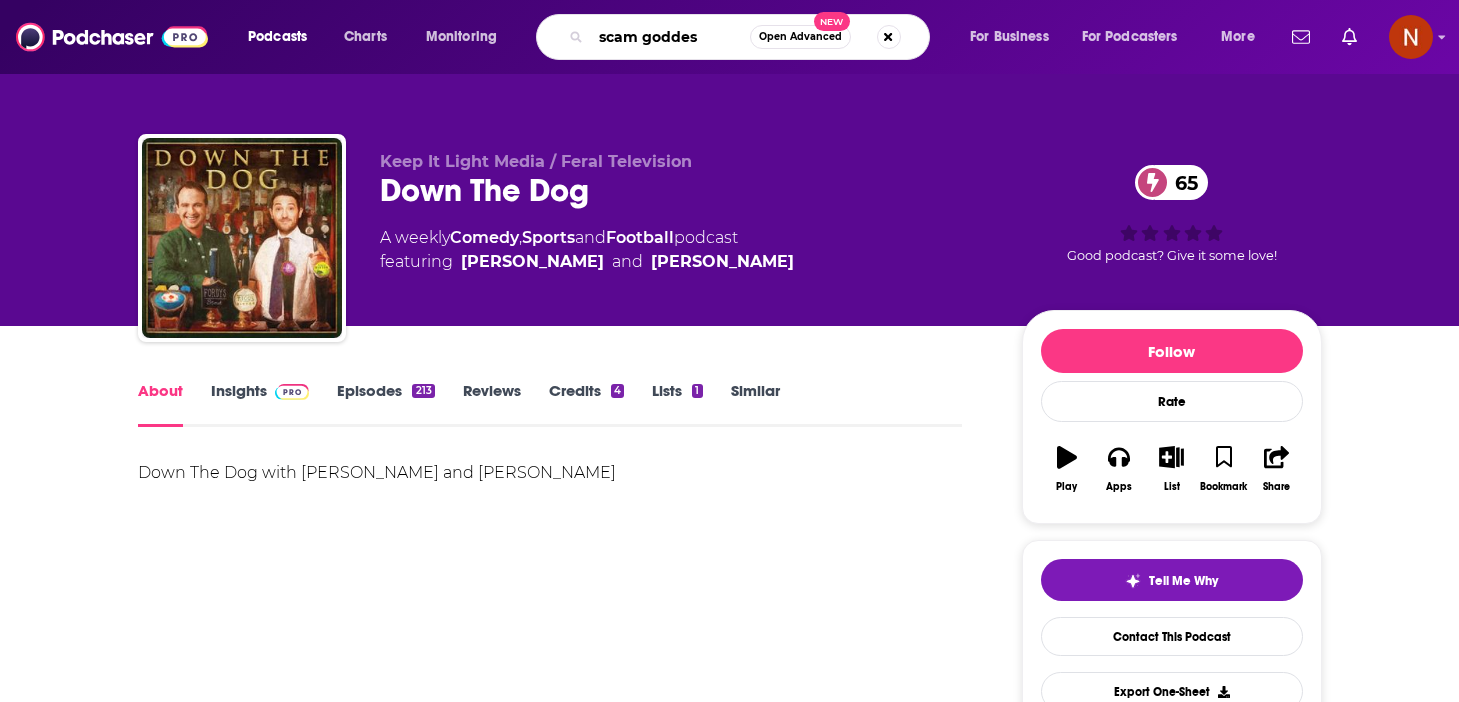 type on "scam goddess" 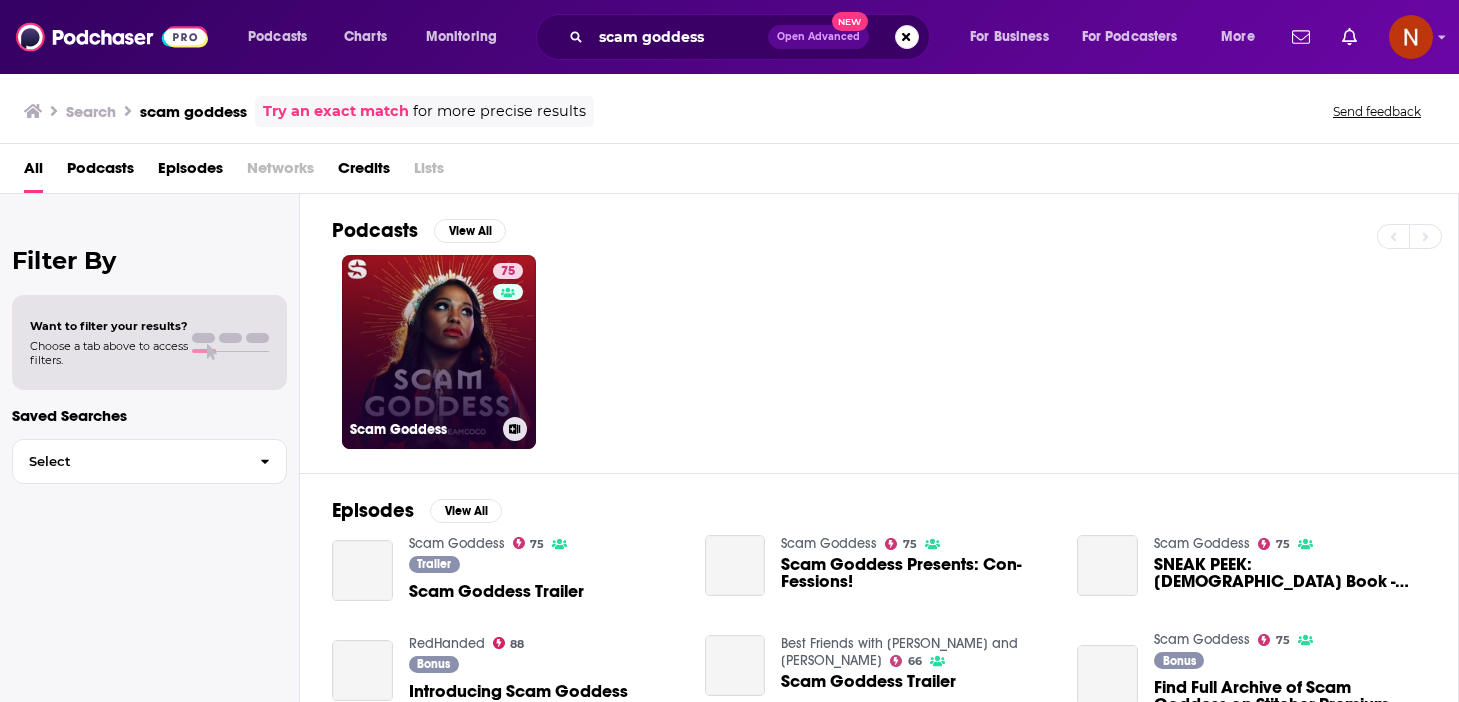 click on "Scam Goddess" at bounding box center [422, 429] 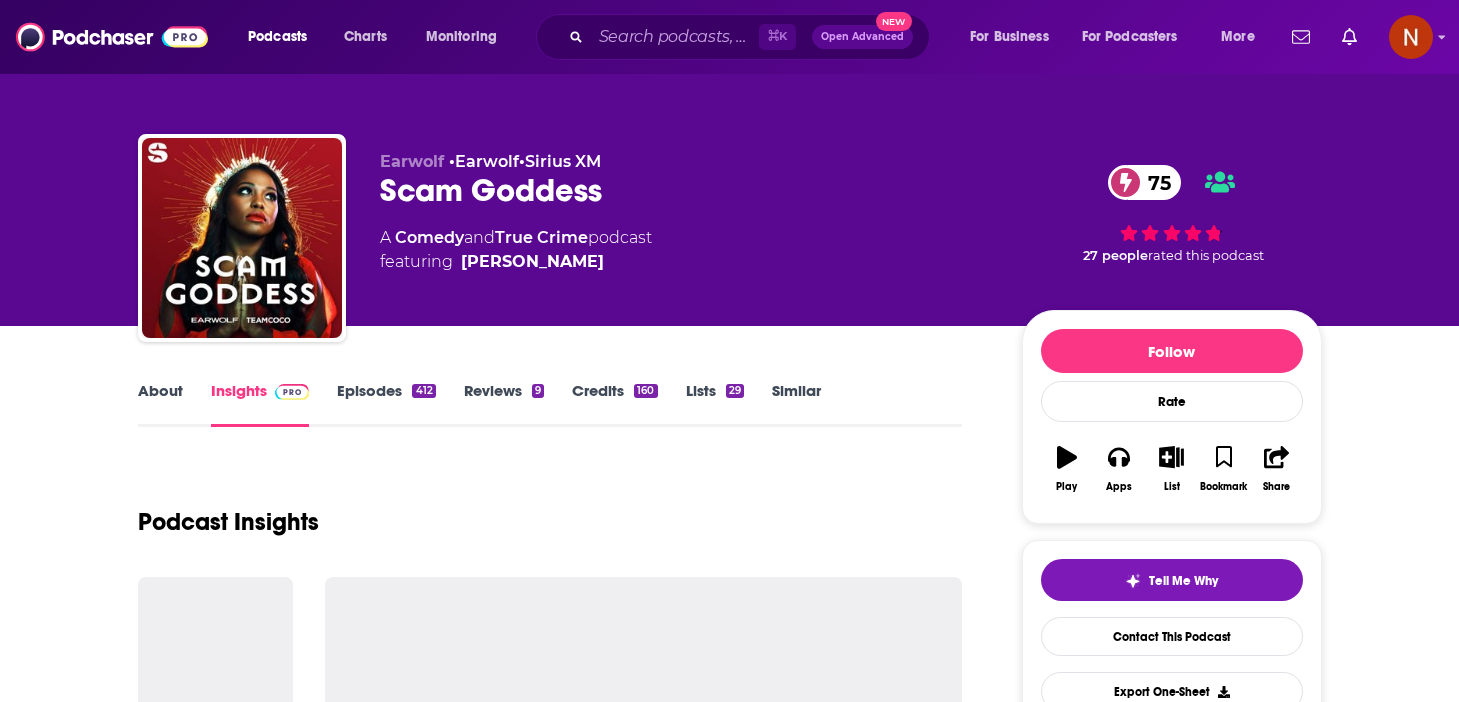 click on "About" at bounding box center [160, 404] 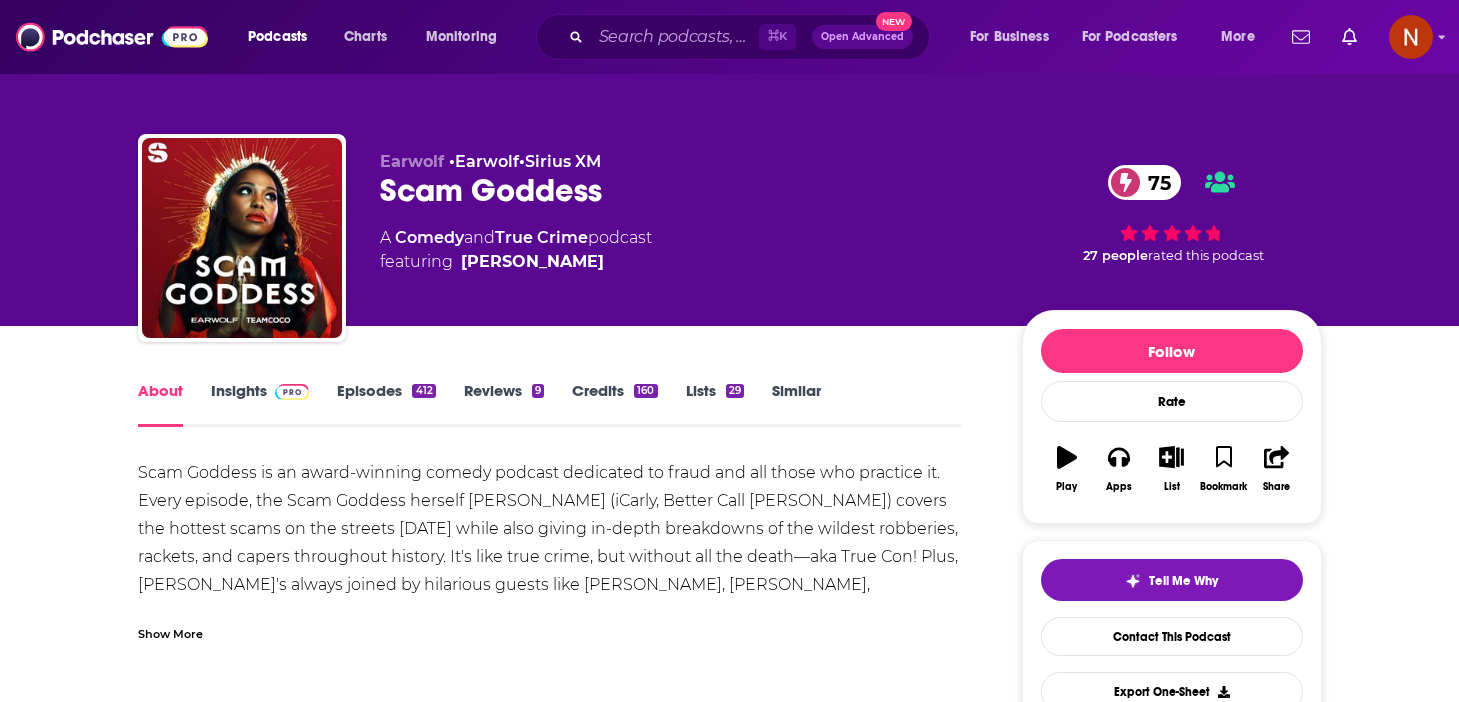 scroll, scrollTop: 89, scrollLeft: 0, axis: vertical 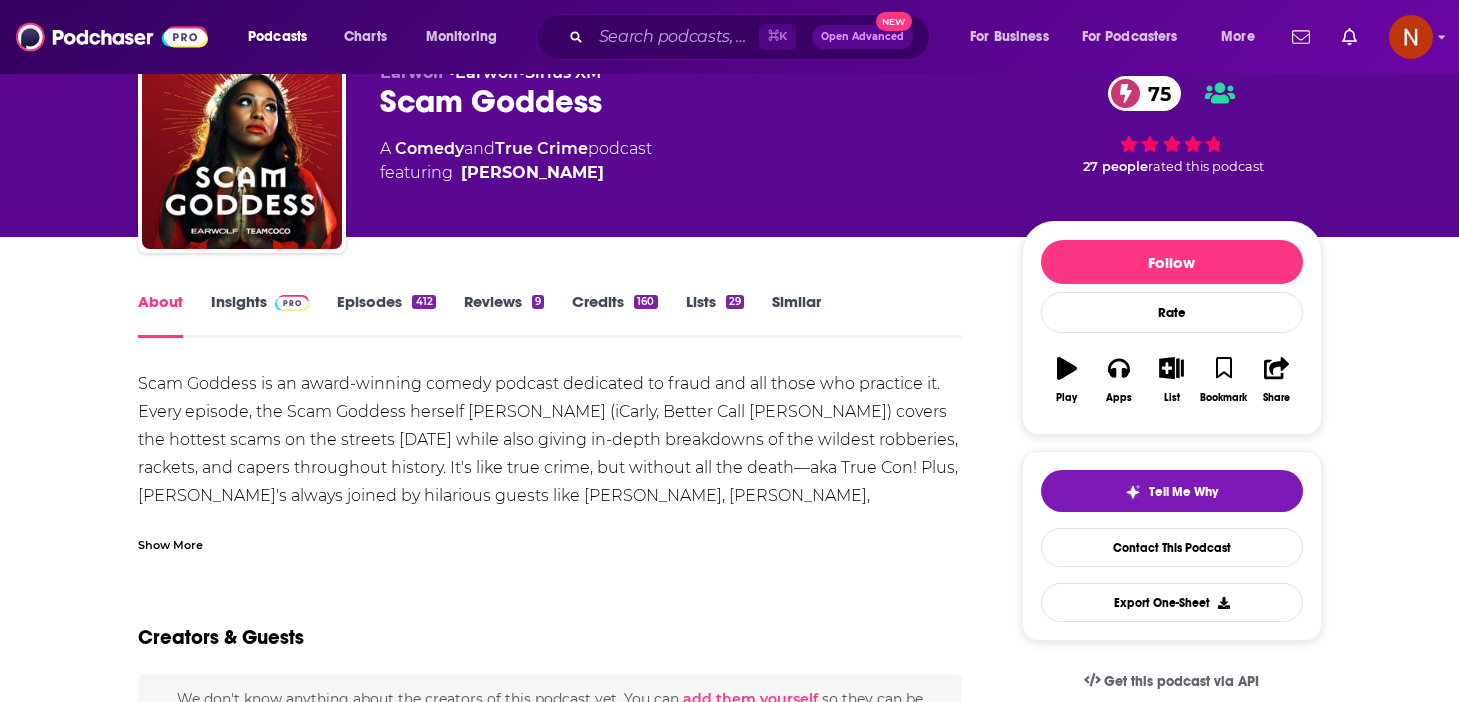 click on "Show More" at bounding box center [170, 543] 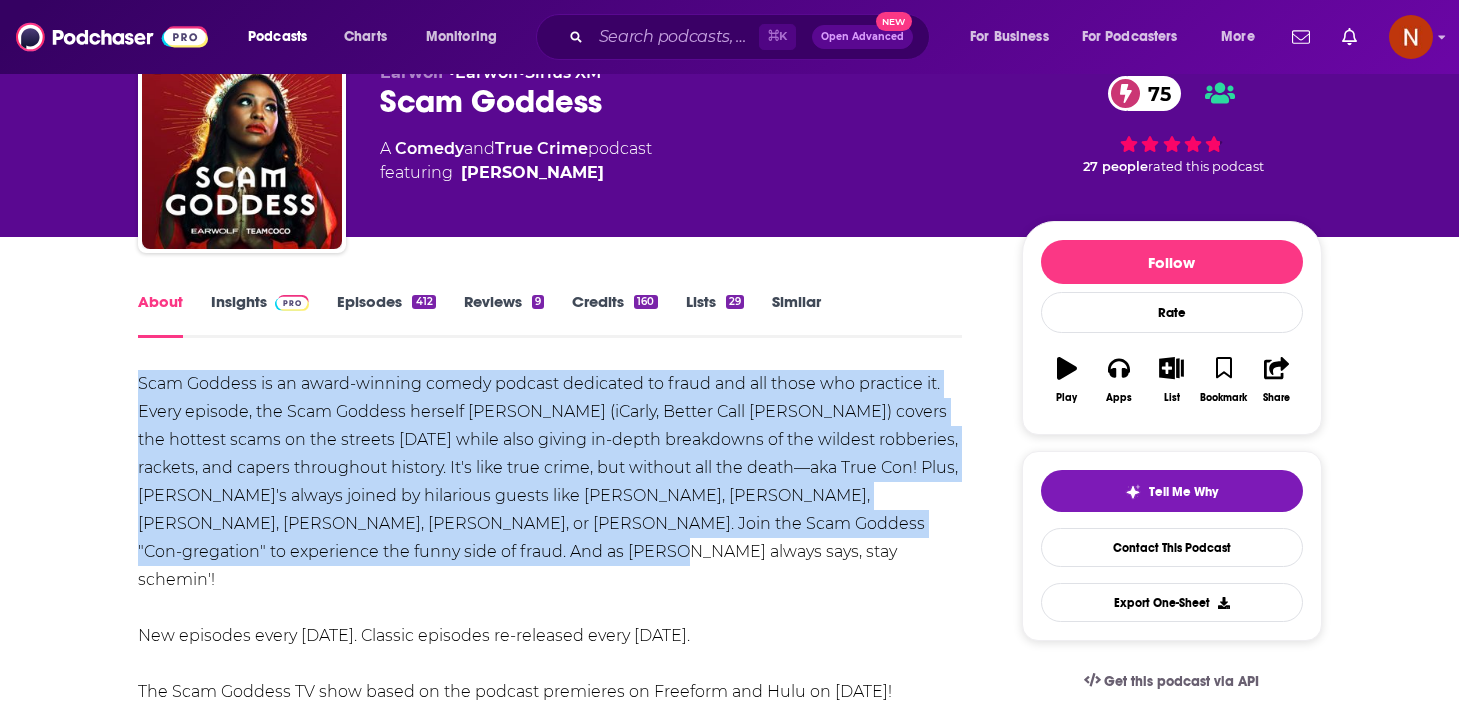 drag, startPoint x: 391, startPoint y: 549, endPoint x: 129, endPoint y: 383, distance: 310.16125 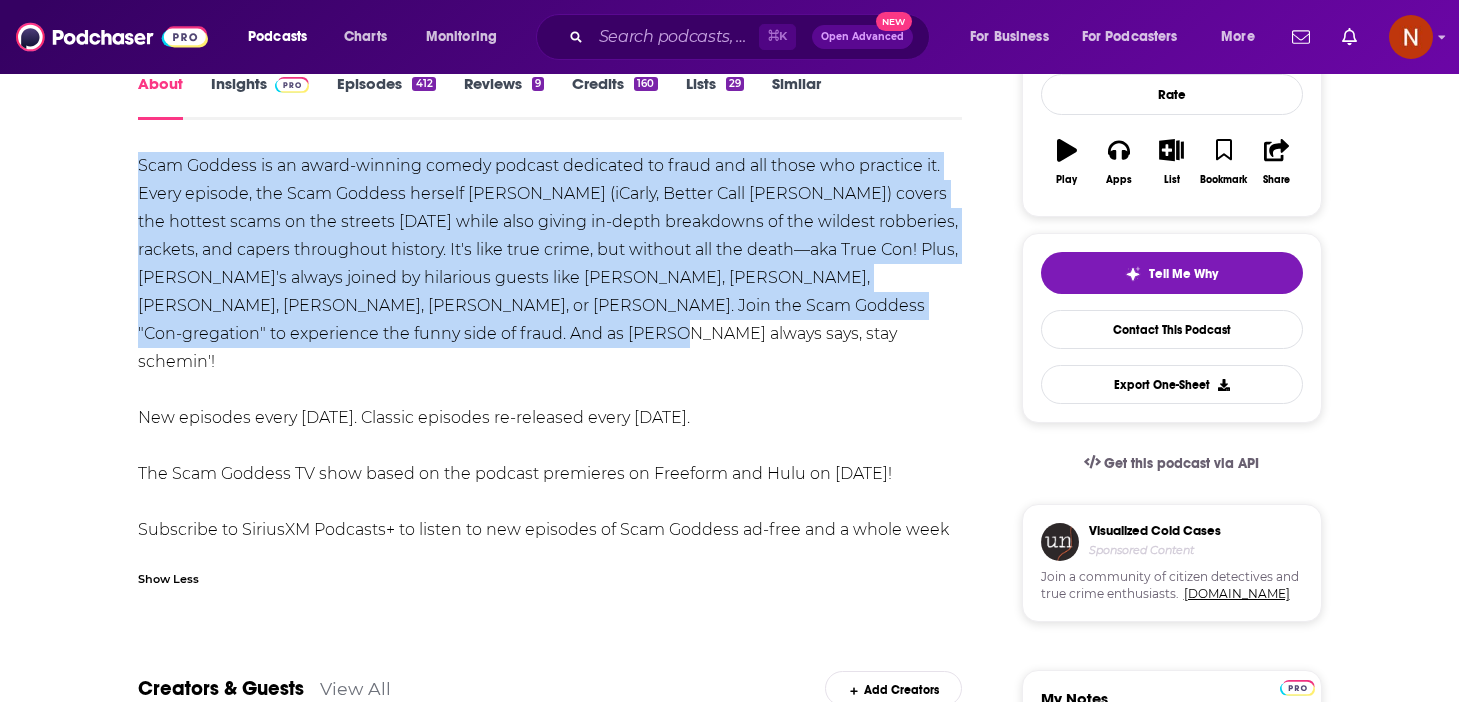 scroll, scrollTop: 151, scrollLeft: 0, axis: vertical 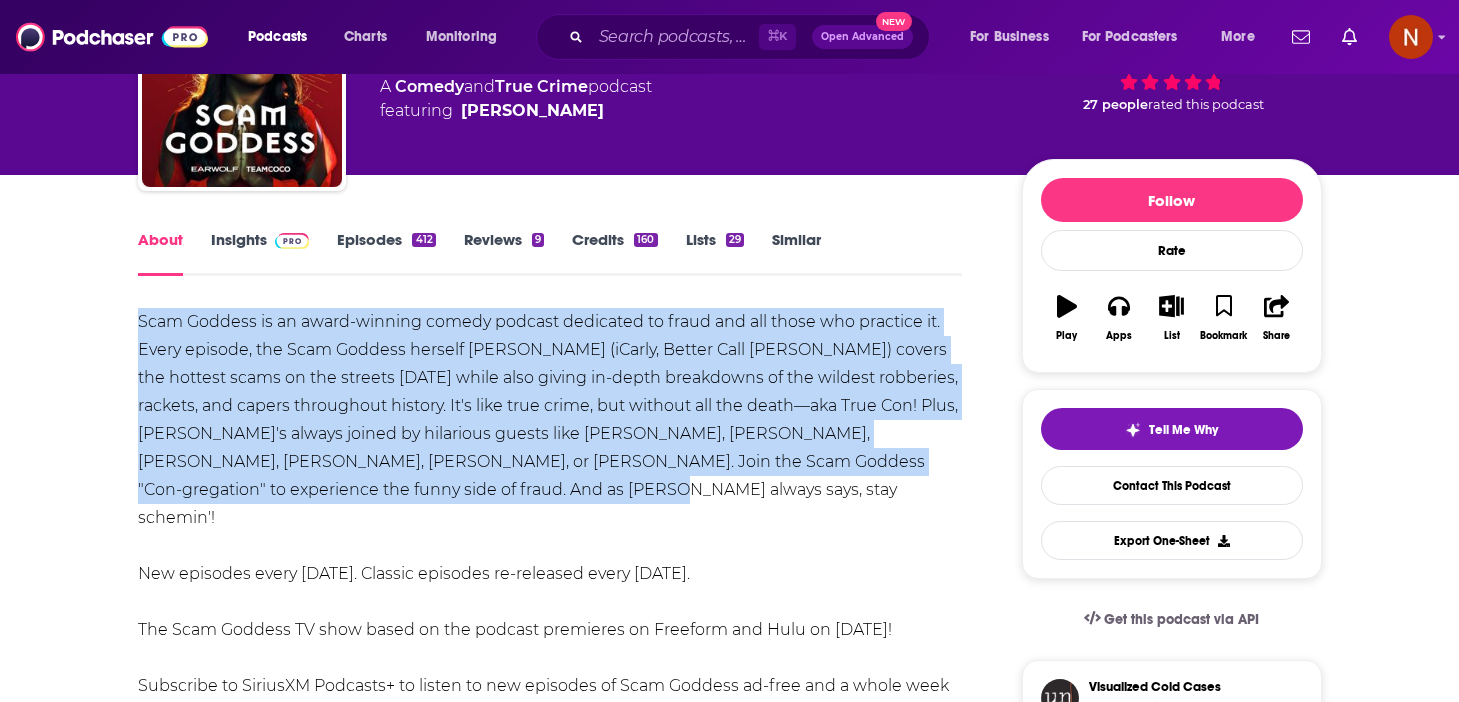click on "Insights" at bounding box center (260, 253) 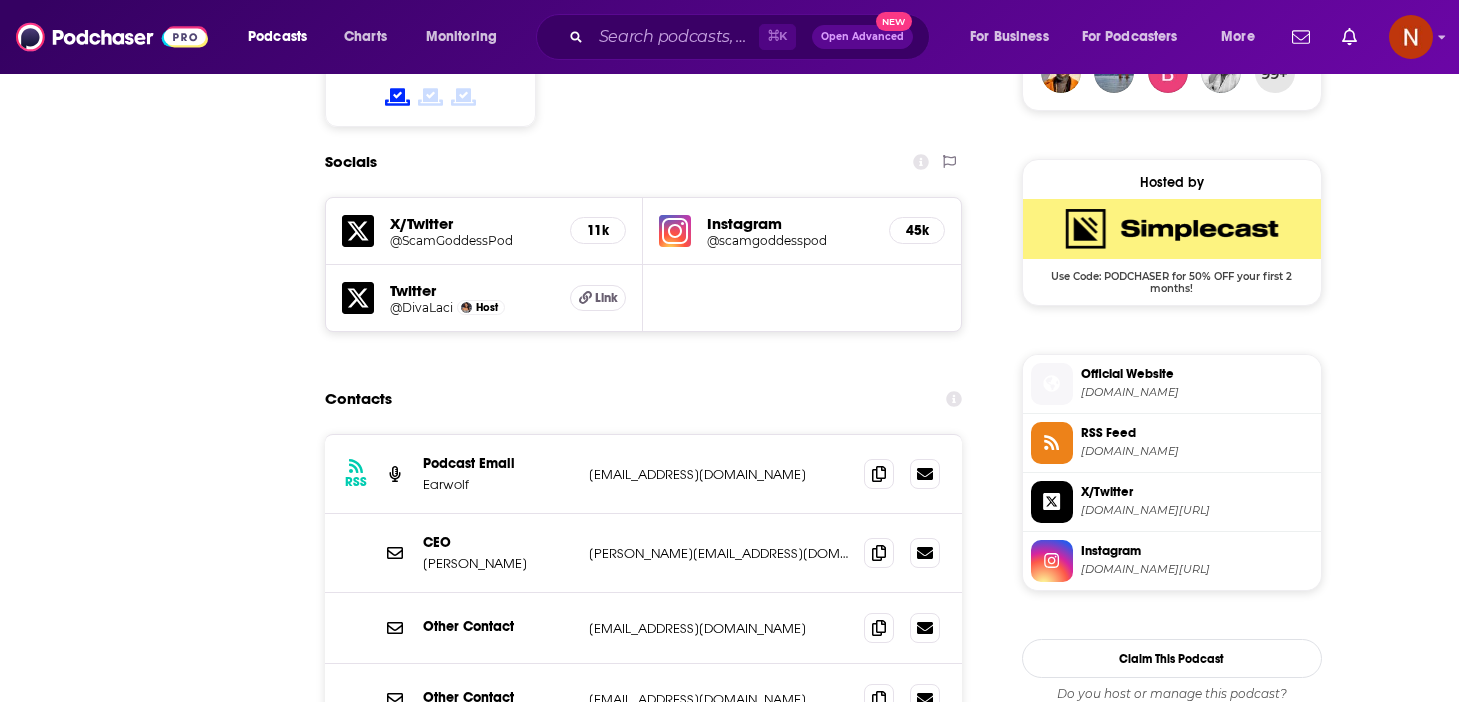 scroll, scrollTop: 0, scrollLeft: 0, axis: both 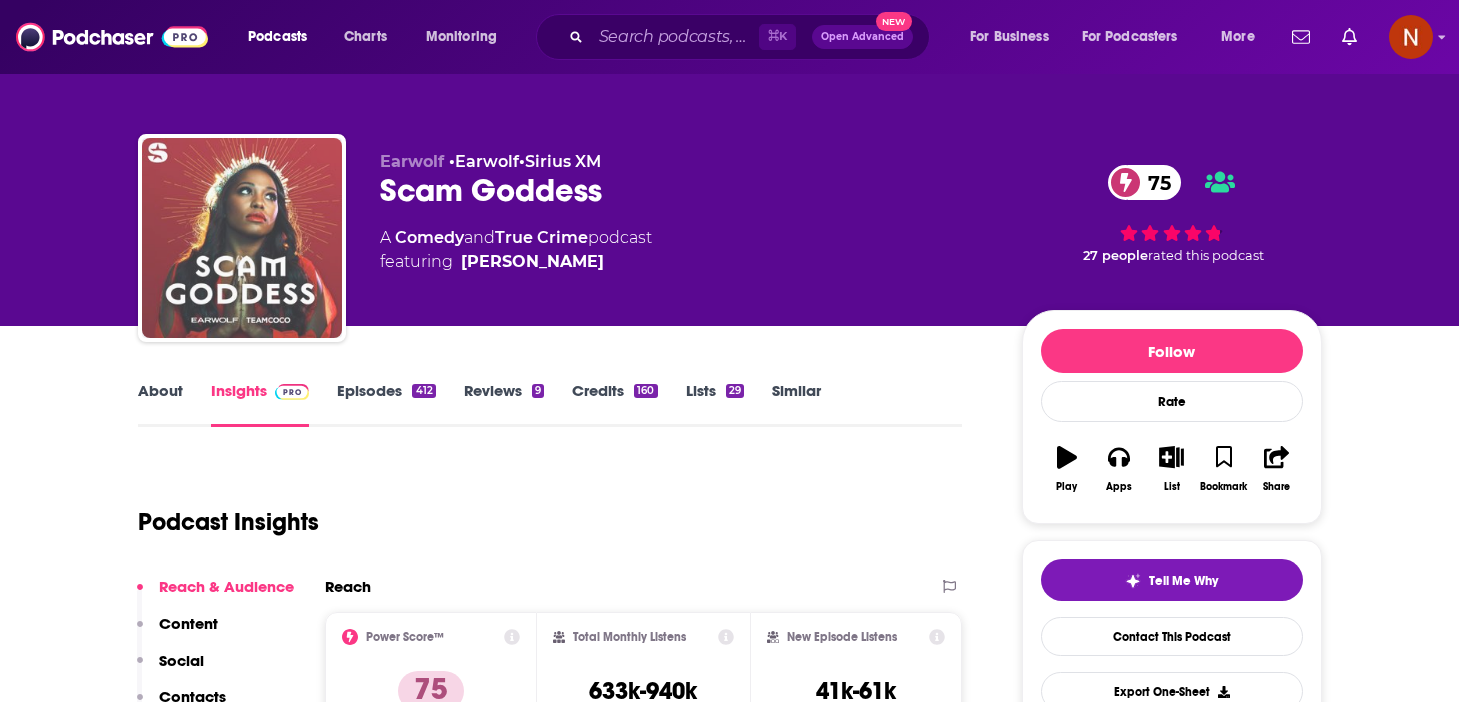 click at bounding box center [242, 238] 